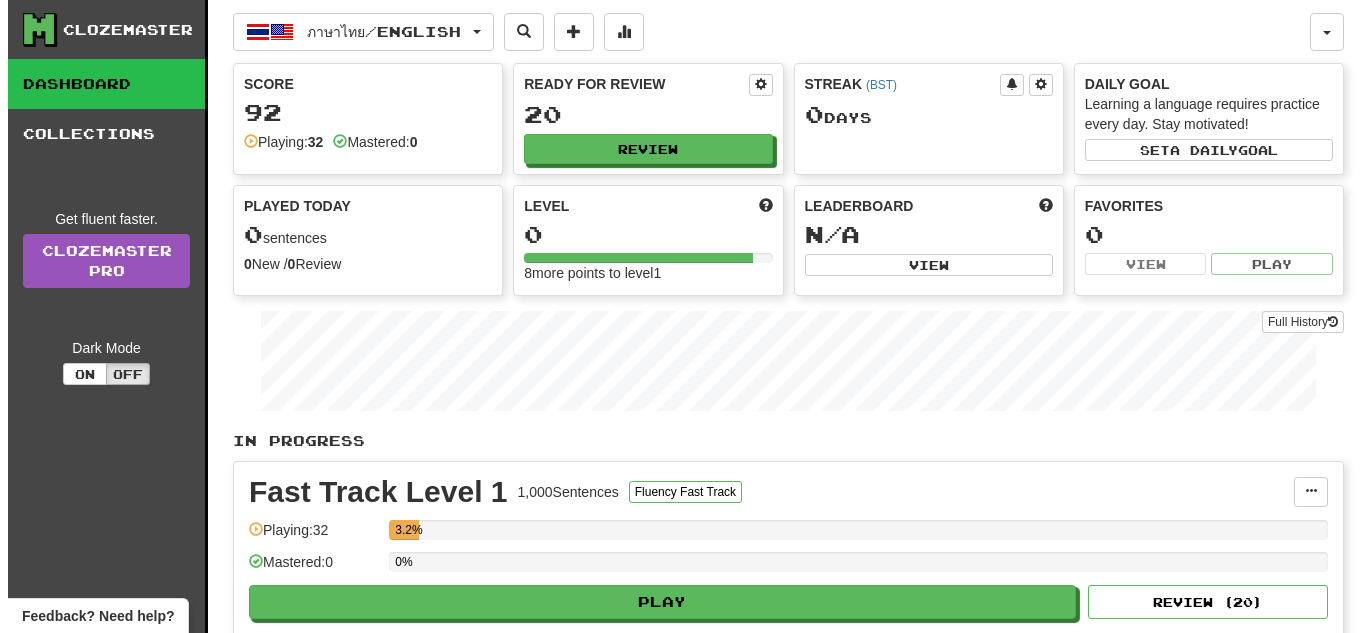 scroll, scrollTop: 0, scrollLeft: 0, axis: both 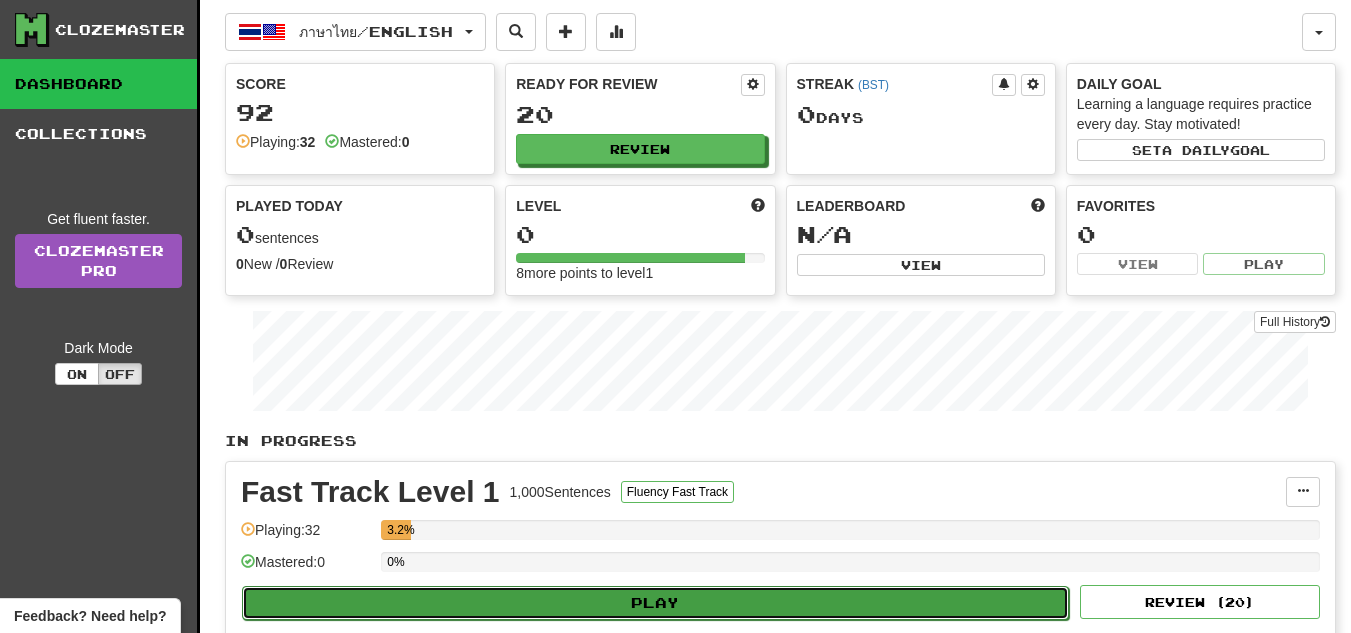 click on "Play" at bounding box center (655, 603) 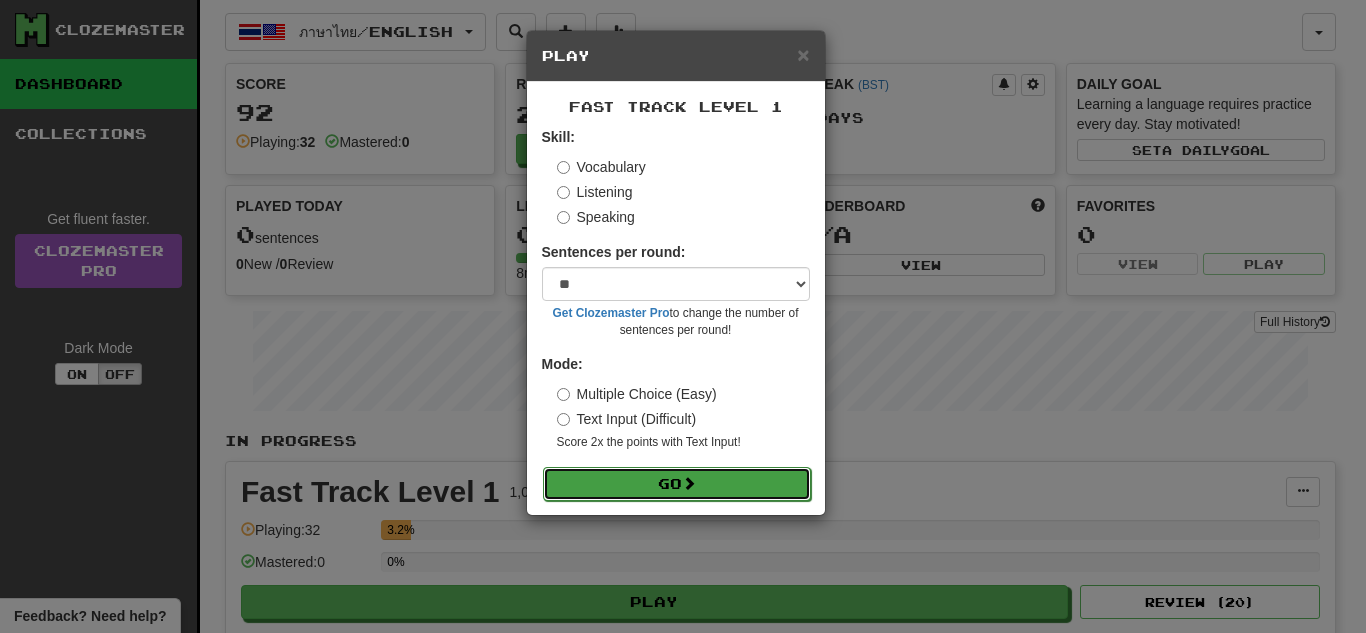 click on "Go" at bounding box center (677, 484) 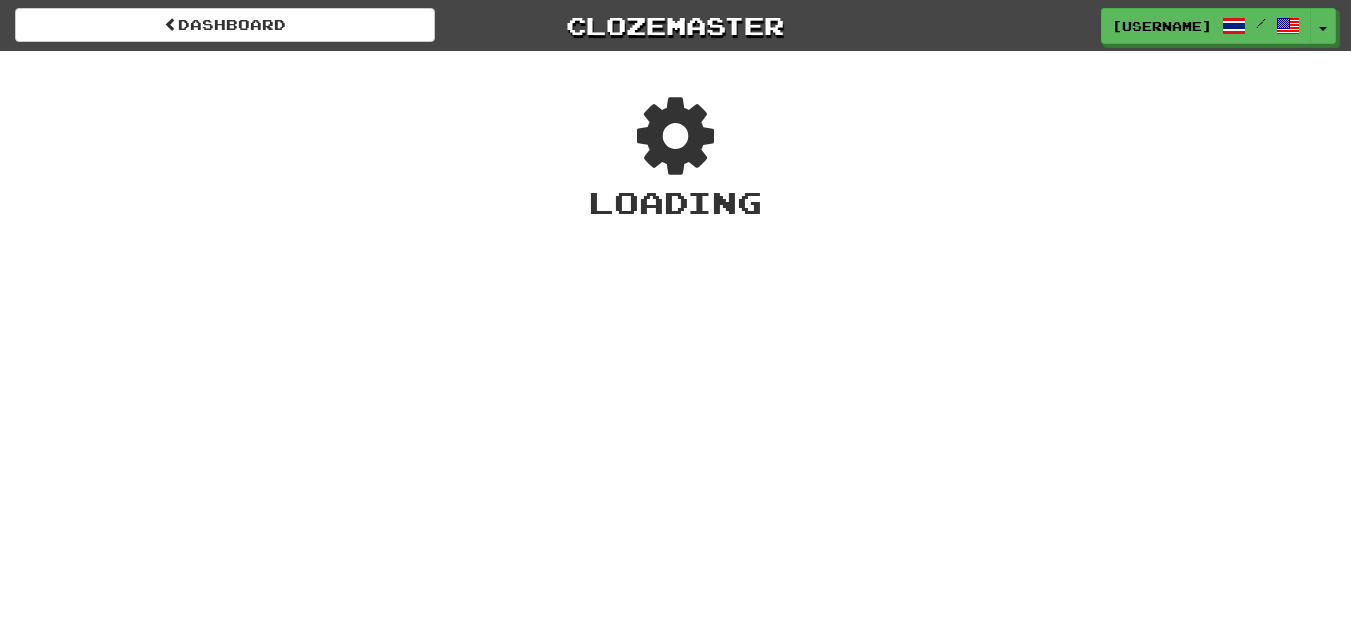 scroll, scrollTop: 0, scrollLeft: 0, axis: both 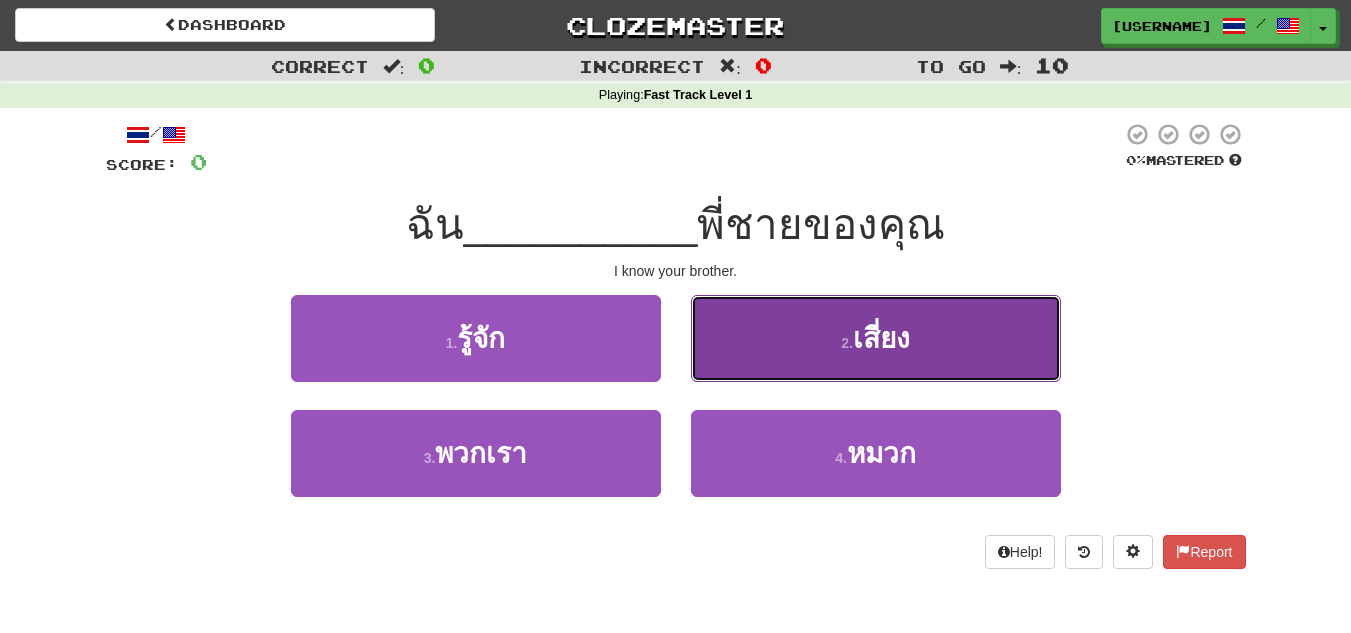 click on "2 .  เสี่ยง" at bounding box center [876, 338] 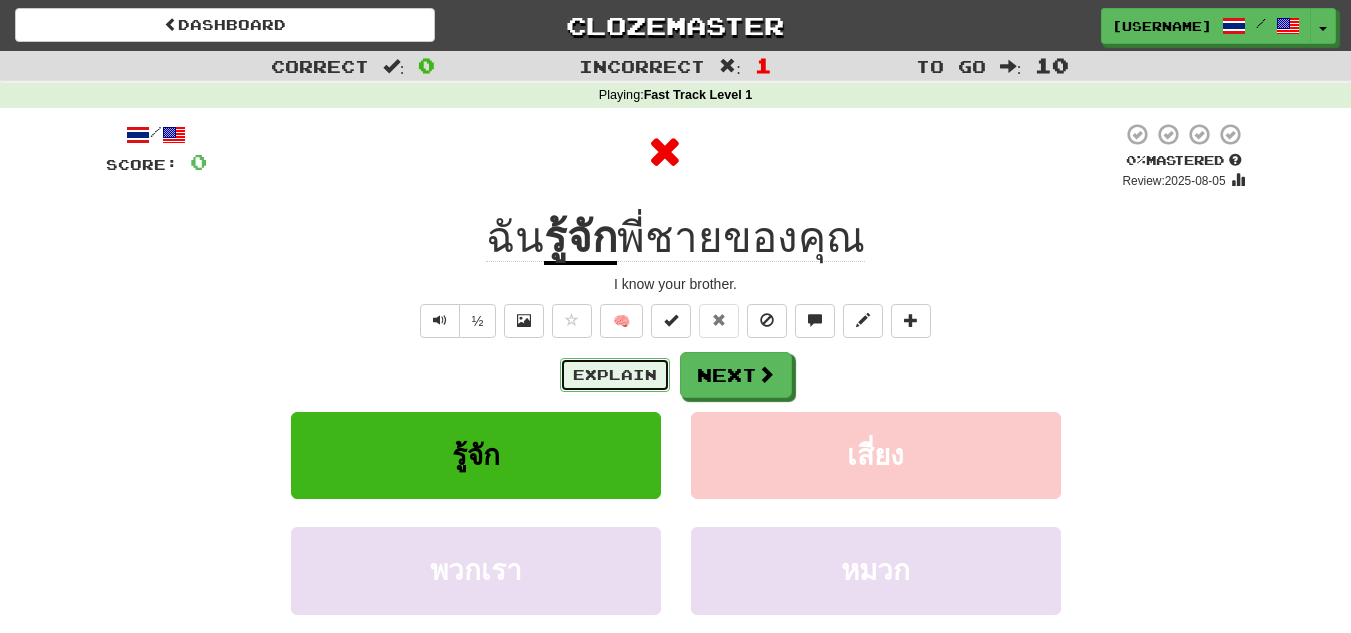 click on "Explain" at bounding box center (615, 375) 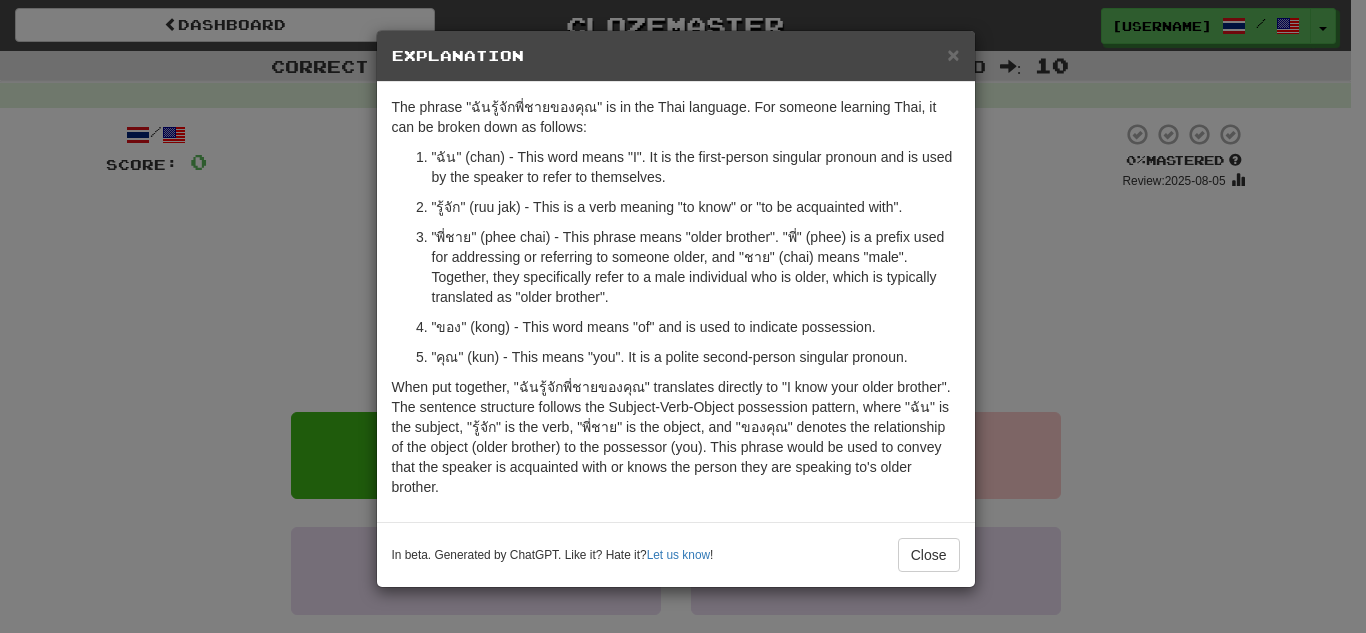 click on "× Explanation The phrase "ฉันรู้จักพี่ชายของคุณ" is in the Thai language. For someone learning Thai, it can be broken down as follows:
"ฉัน" (chan) - This word means "I". It is the first-person singular pronoun and is used by the speaker to refer to themselves.
"รู้จัก" (ruu jak) - This is a verb meaning "to know" or "to be acquainted with".
"พี่ชาย" (phee chai) - This phrase means "older brother". "พี่" (phee) is a prefix used for addressing or referring to someone older, and "ชาย" (chai) means "male". Together, they specifically refer to a male individual who is older, which is typically translated as "older brother".
"ของ" (kong) - This word means "of" and is used to indicate possession.
"คุณ" (kun) - This means "you". It is a polite second-person singular pronoun.
In beta. Generated by ChatGPT. Like it? Hate it?  Let us know ! Close" at bounding box center (683, 316) 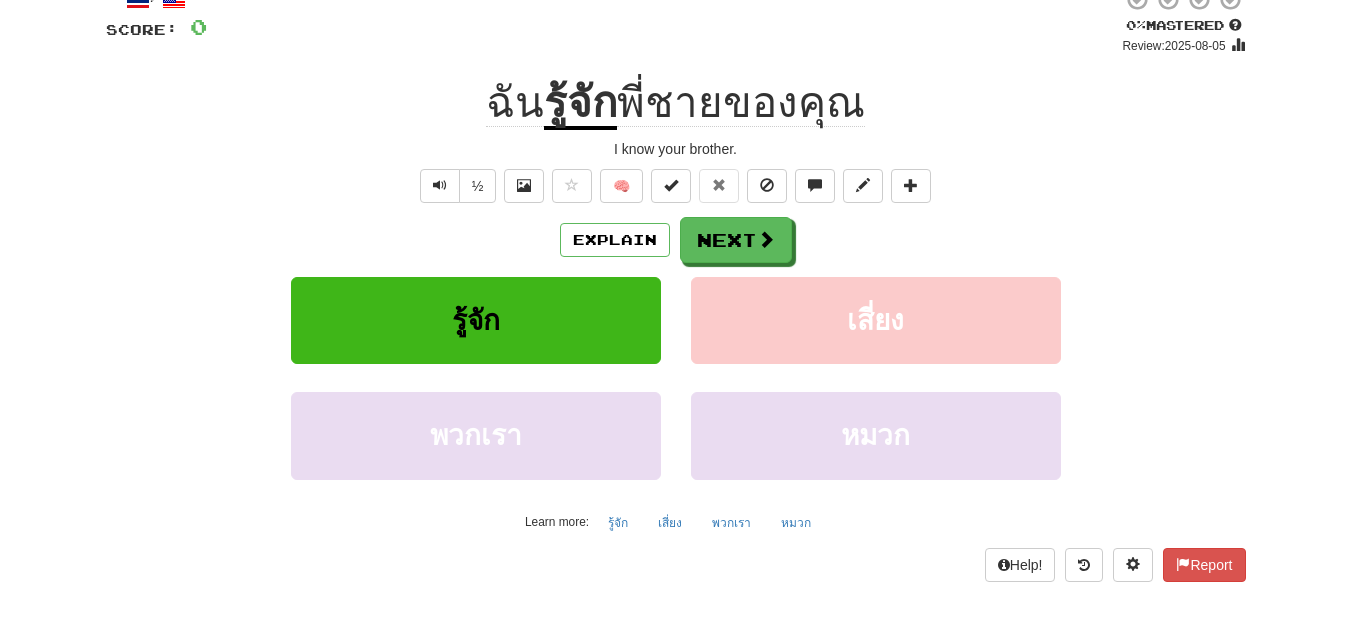 scroll, scrollTop: 100, scrollLeft: 0, axis: vertical 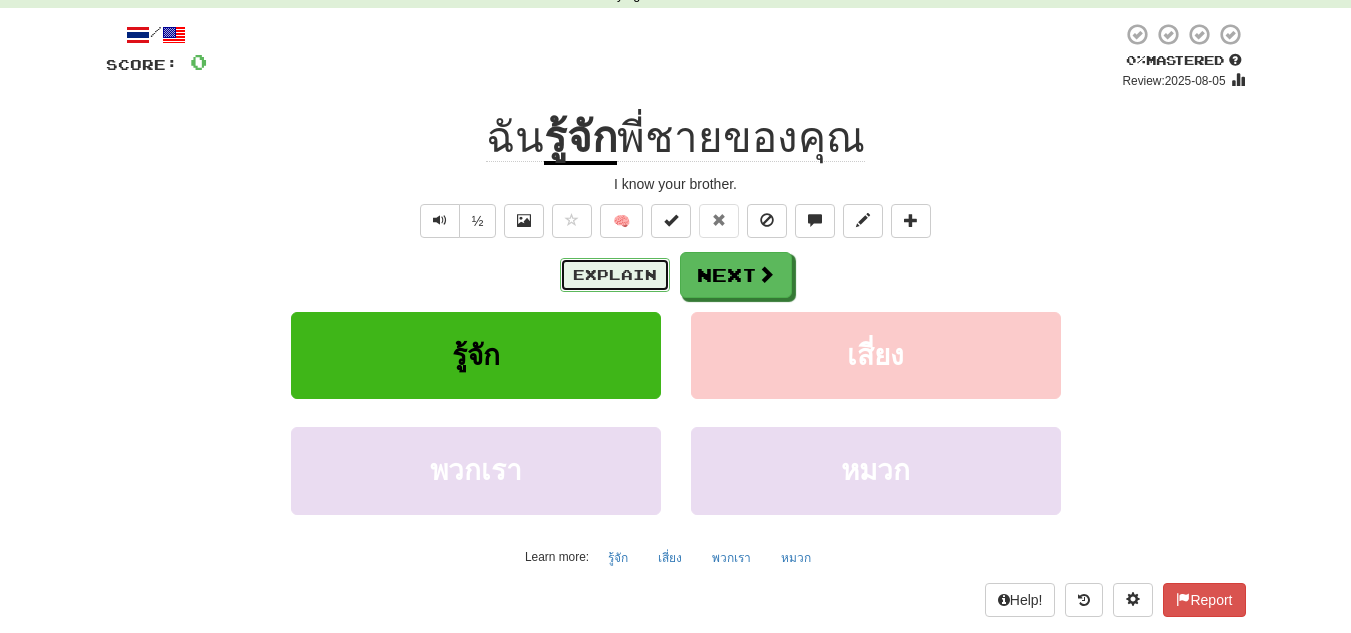 click on "Explain" at bounding box center [615, 275] 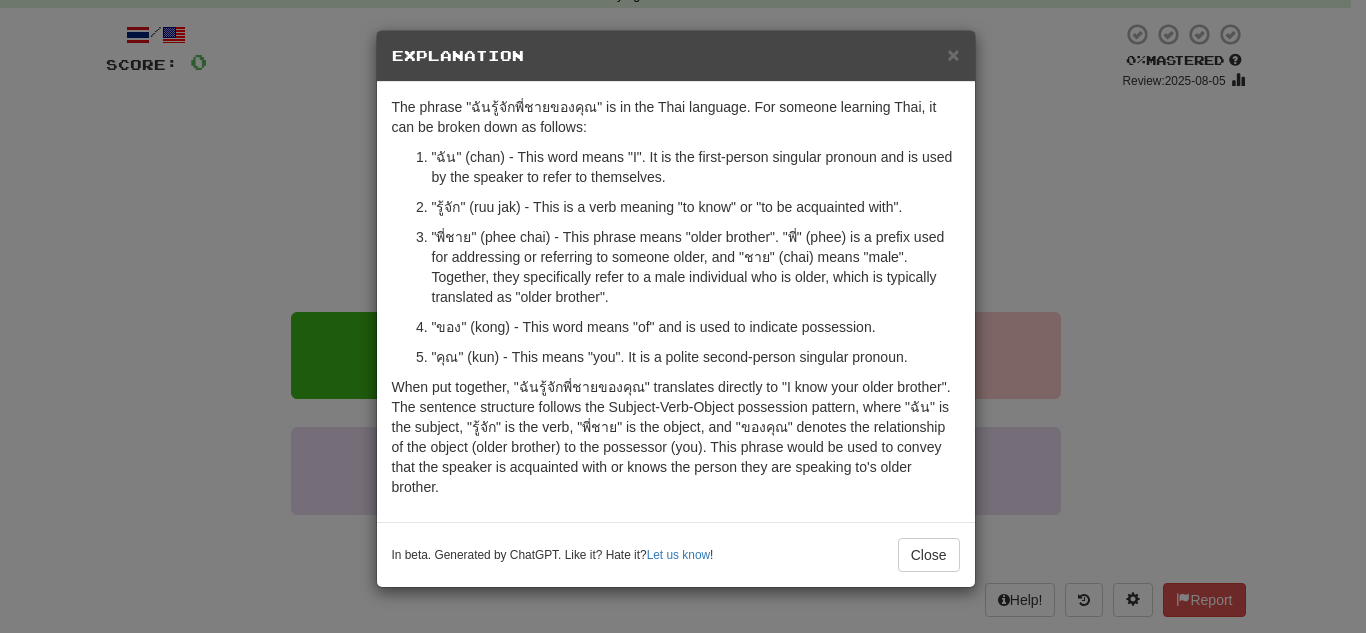 click on "× Explanation The phrase "ฉันรู้จักพี่ชายของคุณ" is in the Thai language. For someone learning Thai, it can be broken down as follows:
"ฉัน" (chan) - This word means "I". It is the first-person singular pronoun and is used by the speaker to refer to themselves.
"รู้จัก" (ruu jak) - This is a verb meaning "to know" or "to be acquainted with".
"พี่ชาย" (phee chai) - This phrase means "older brother". "พี่" (phee) is a prefix used for addressing or referring to someone older, and "ชาย" (chai) means "male". Together, they specifically refer to a male individual who is older, which is typically translated as "older brother".
"ของ" (kong) - This word means "of" and is used to indicate possession.
"คุณ" (kun) - This means "you". It is a polite second-person singular pronoun.
In beta. Generated by ChatGPT. Like it? Hate it?  Let us know ! Close" at bounding box center (683, 316) 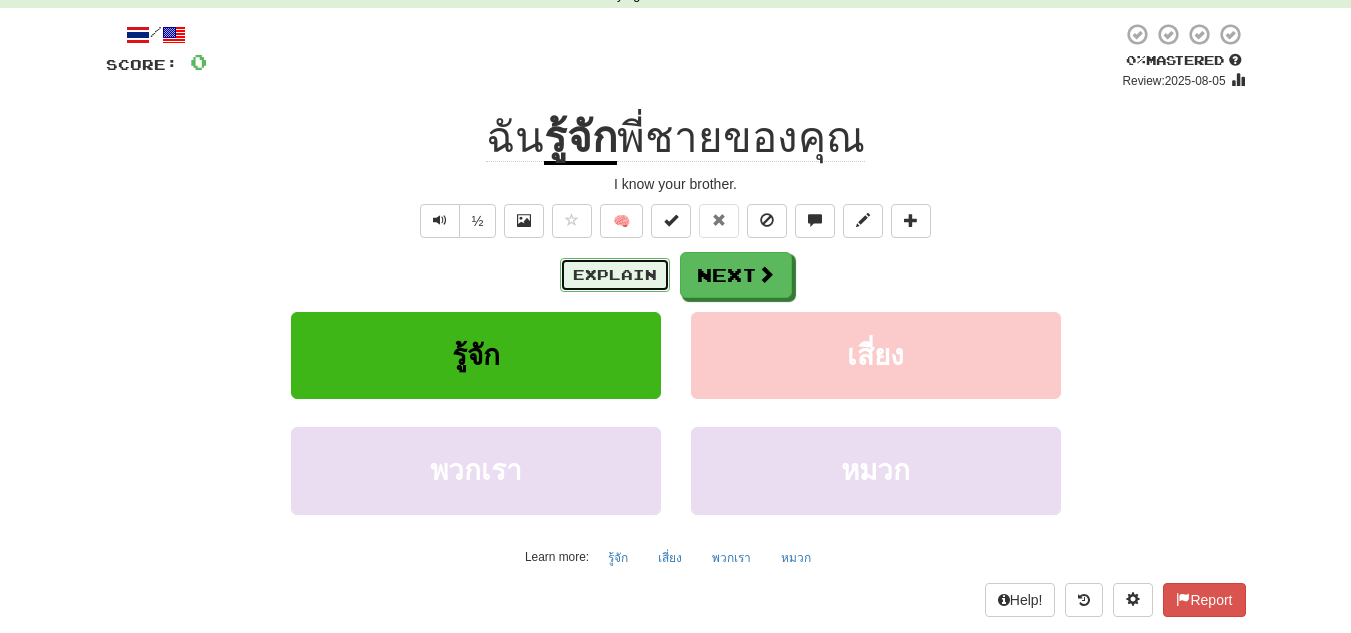 click on "Explain" at bounding box center [615, 275] 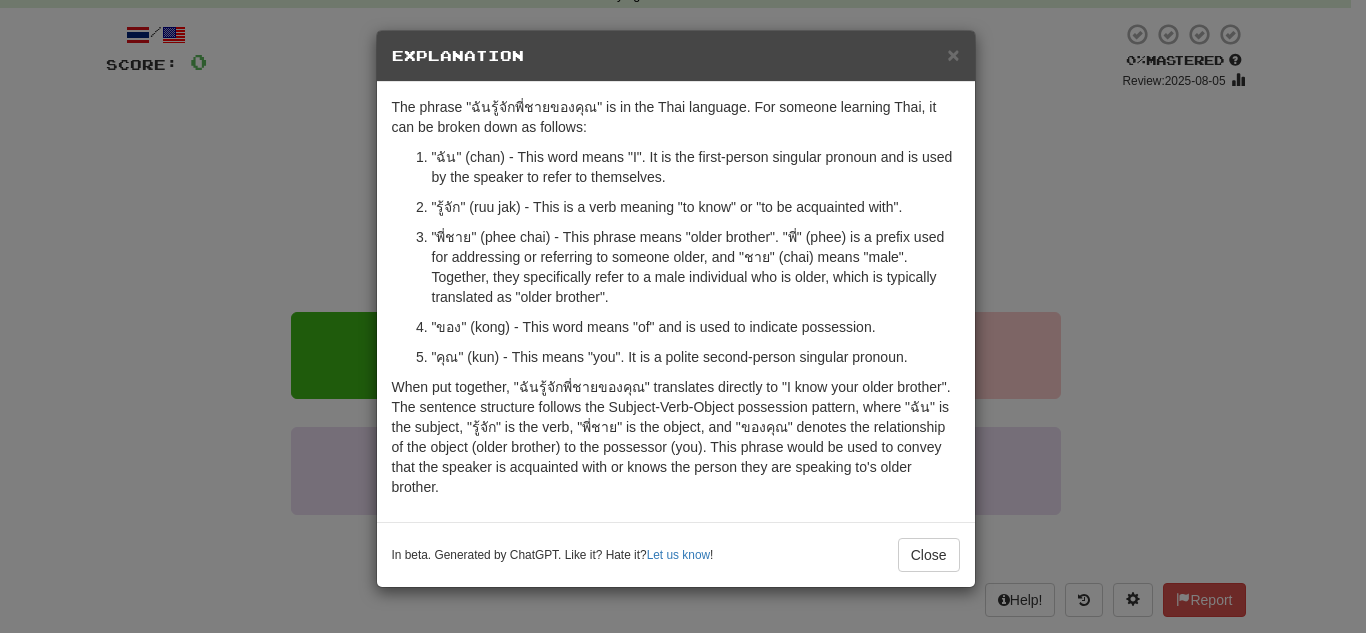 click on "× Explanation The phrase "ฉันรู้จักพี่ชายของคุณ" is in the Thai language. For someone learning Thai, it can be broken down as follows:
"ฉัน" (chan) - This word means "I". It is the first-person singular pronoun and is used by the speaker to refer to themselves.
"รู้จัก" (ruu jak) - This is a verb meaning "to know" or "to be acquainted with".
"พี่ชาย" (phee chai) - This phrase means "older brother". "พี่" (phee) is a prefix used for addressing or referring to someone older, and "ชาย" (chai) means "male". Together, they specifically refer to a male individual who is older, which is typically translated as "older brother".
"ของ" (kong) - This word means "of" and is used to indicate possession.
"คุณ" (kun) - This means "you". It is a polite second-person singular pronoun.
In beta. Generated by ChatGPT. Like it? Hate it?  Let us know ! Close" at bounding box center (683, 316) 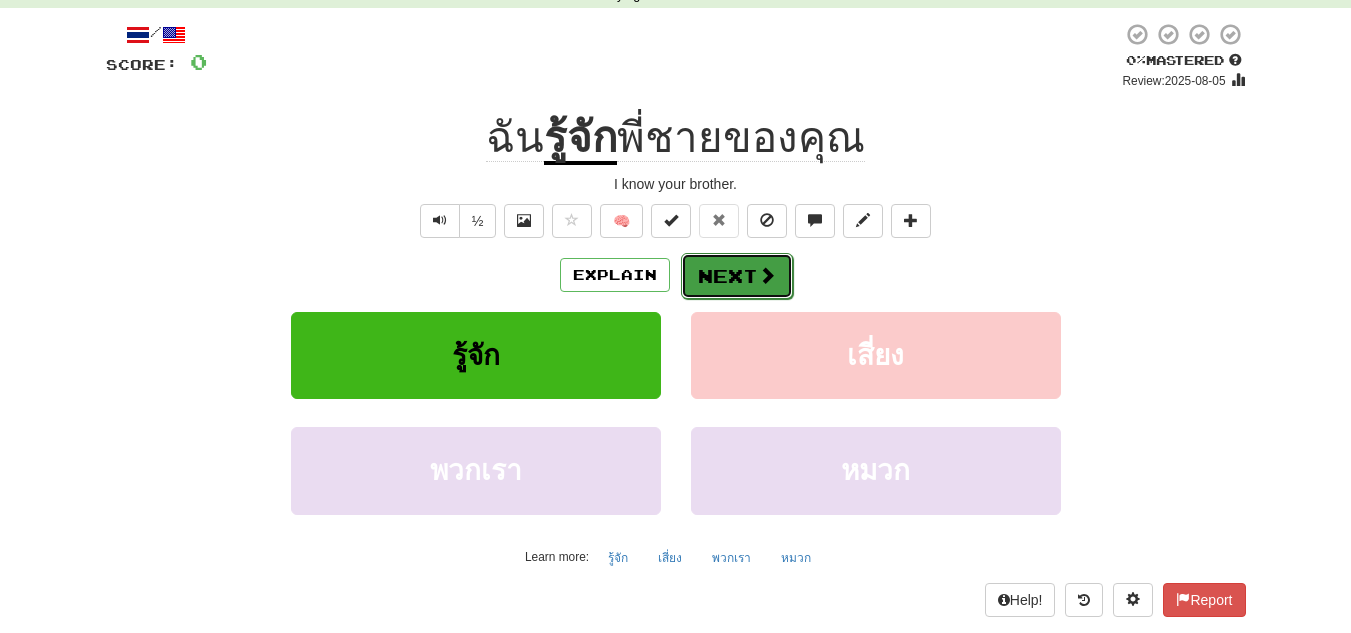 click on "Next" at bounding box center (737, 276) 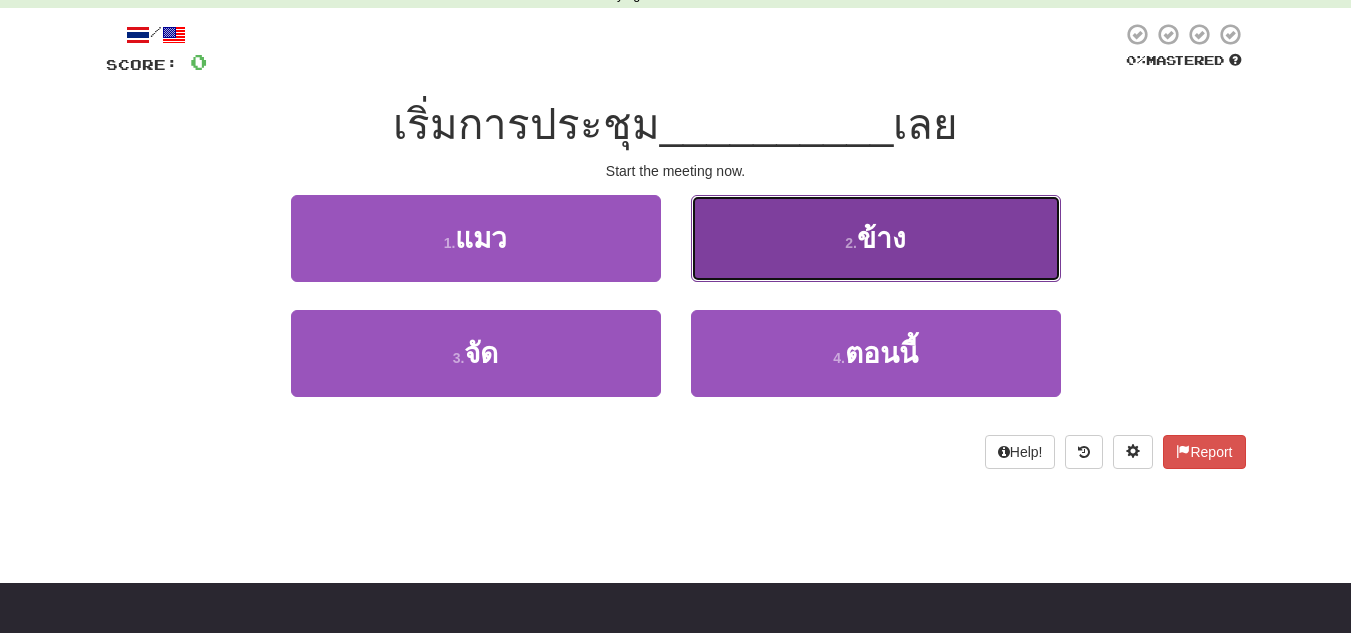 click on "2 .  ข้าง" at bounding box center [876, 238] 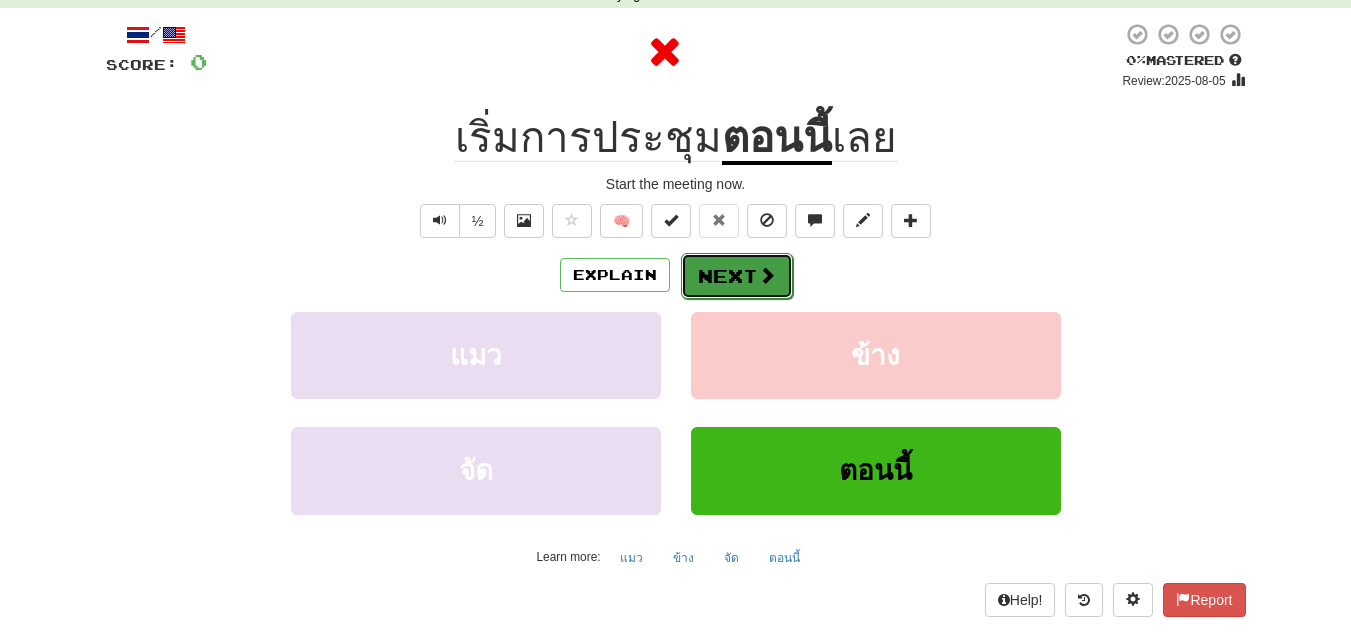 click on "Next" at bounding box center (737, 276) 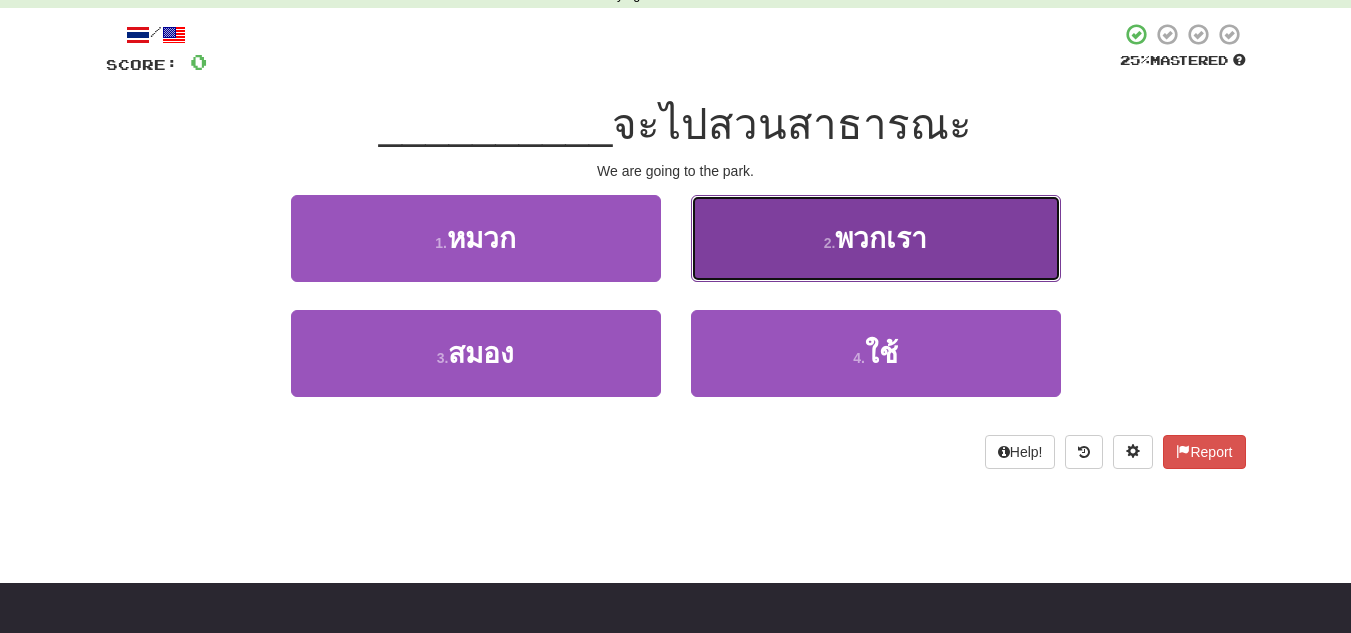 click on "พวกเรา" at bounding box center [881, 238] 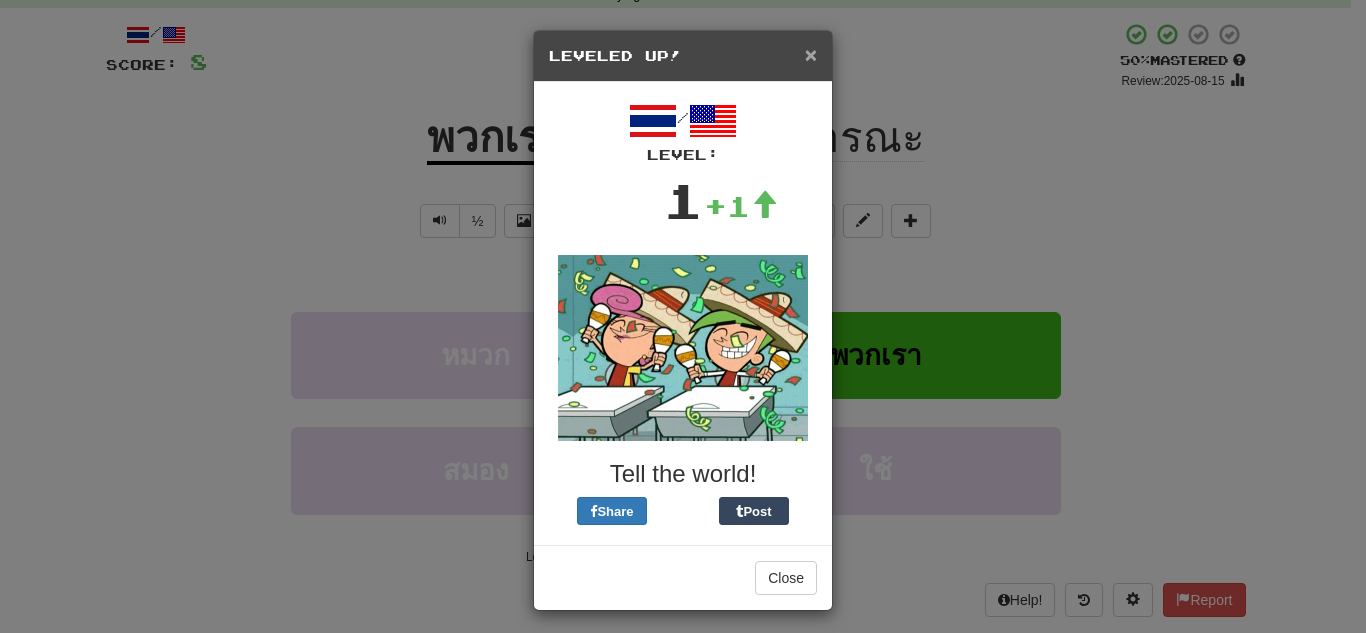 click on "×" at bounding box center (811, 54) 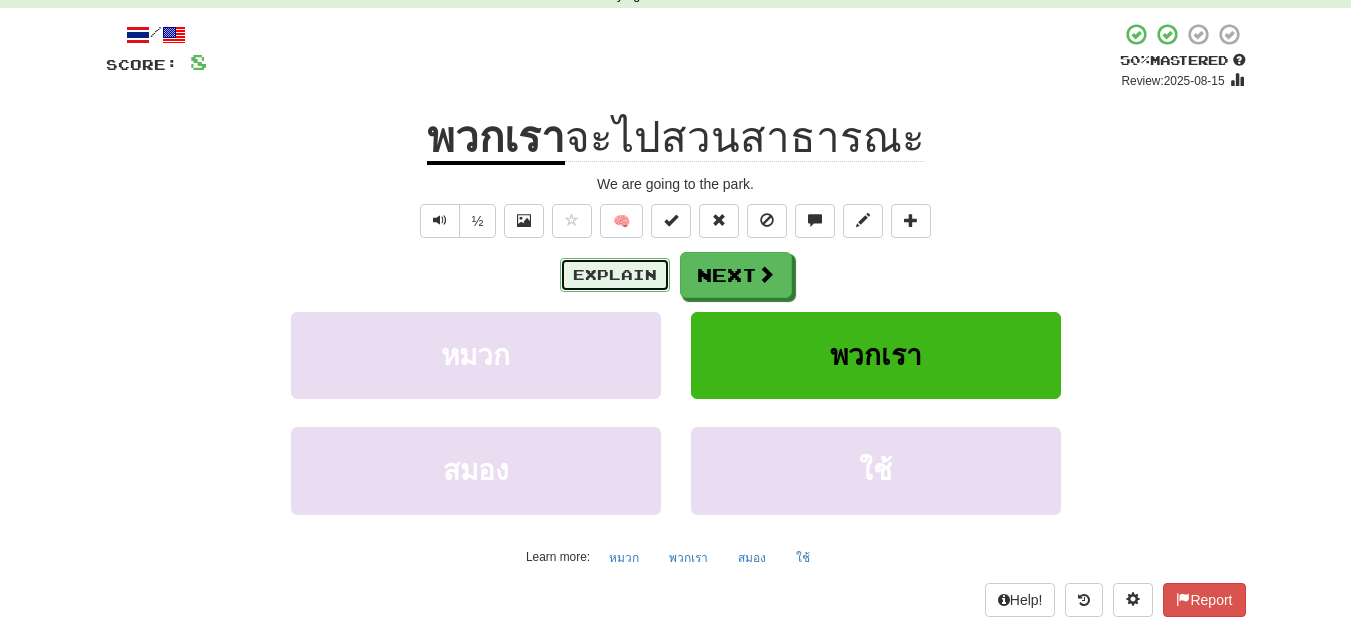 click on "Explain" at bounding box center (615, 275) 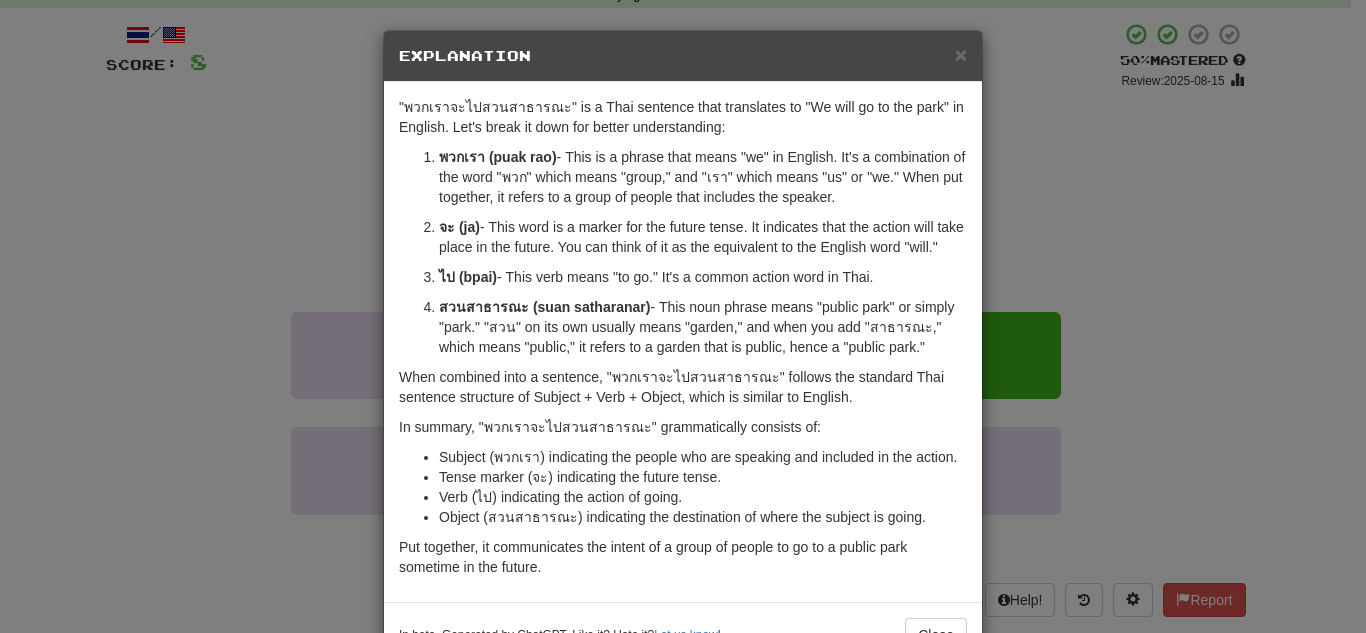click on "× Explanation "พวกเราจะไปสวนสาธารณะ" is a Thai sentence that translates to "We will go to the park" in English. Let's break it down for better understanding:
พวกเรา (puak rao)  - This is a phrase that means "we" in English. It's a combination of the word "พวก" which means "group," and "เรา" which means "us" or "we." When put together, it refers to a group of people that includes the speaker.
จะ (ja)  - This word is a marker for the future tense. It indicates that the action will take place in the future. You can think of it as the equivalent to the English word "will."
ไป (bpai)  - This verb means "to go." It's a common action word in Thai.
สวนสาธารณะ (suan satharanar)  - This noun phrase means "public park" or simply "park." "สวน" on its own usually means "garden," and when you add "สาธารณะ," which means "public," it refers to a garden that is public, hence a "public park."" at bounding box center (683, 316) 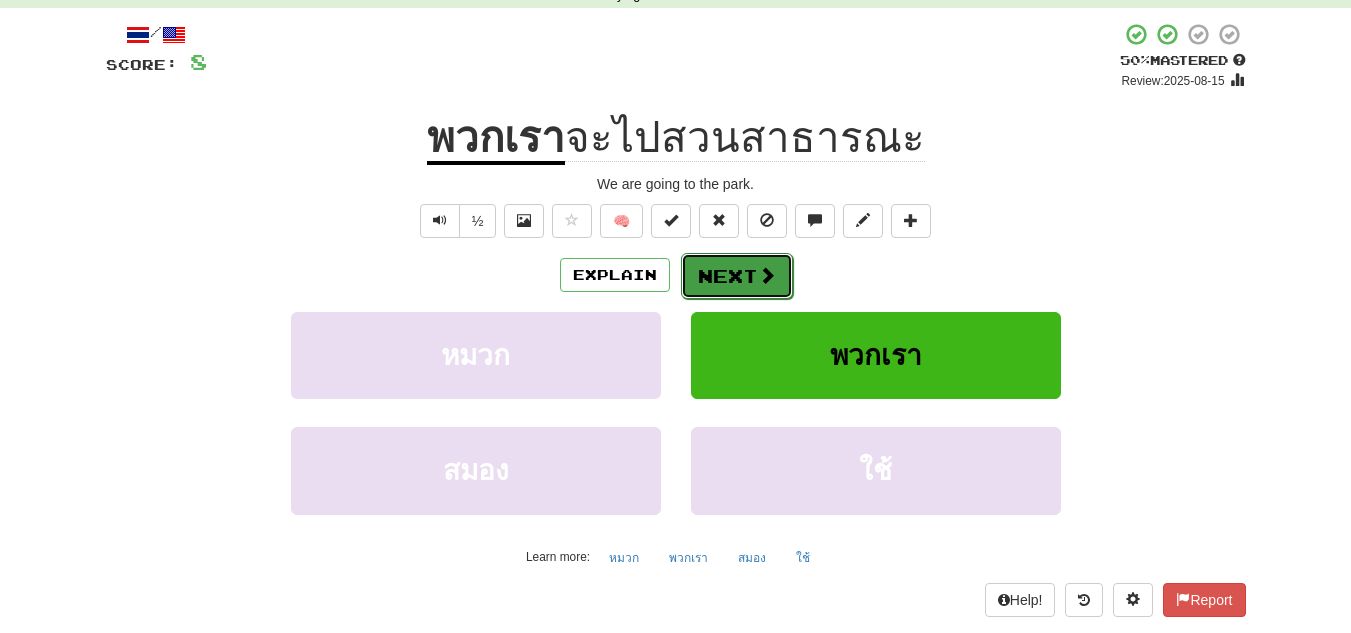 click at bounding box center (767, 275) 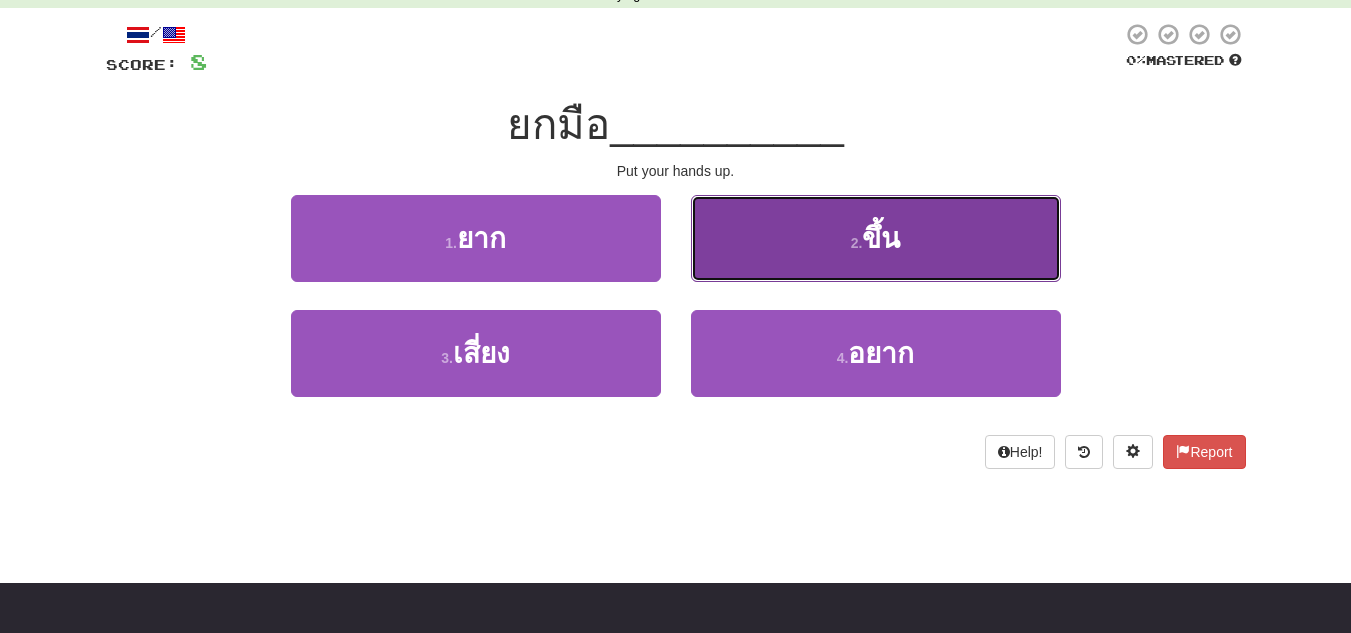 click on "2 .  ขึ้น" at bounding box center [876, 238] 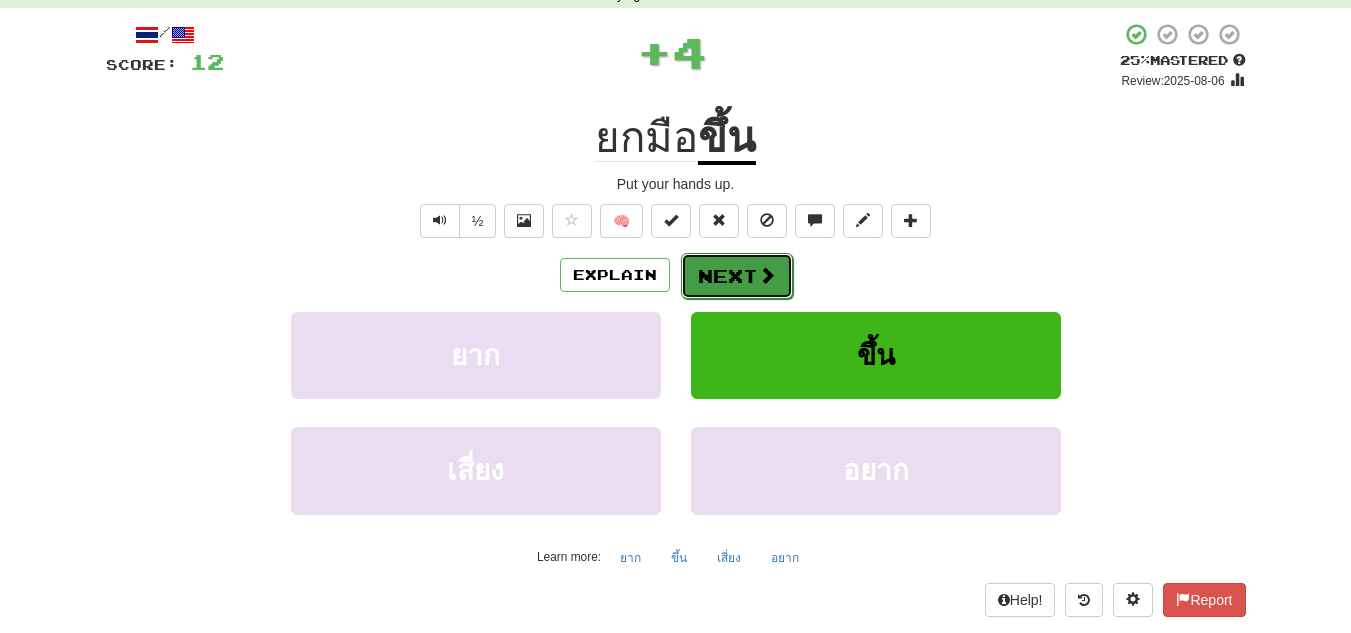 click on "Next" at bounding box center [737, 276] 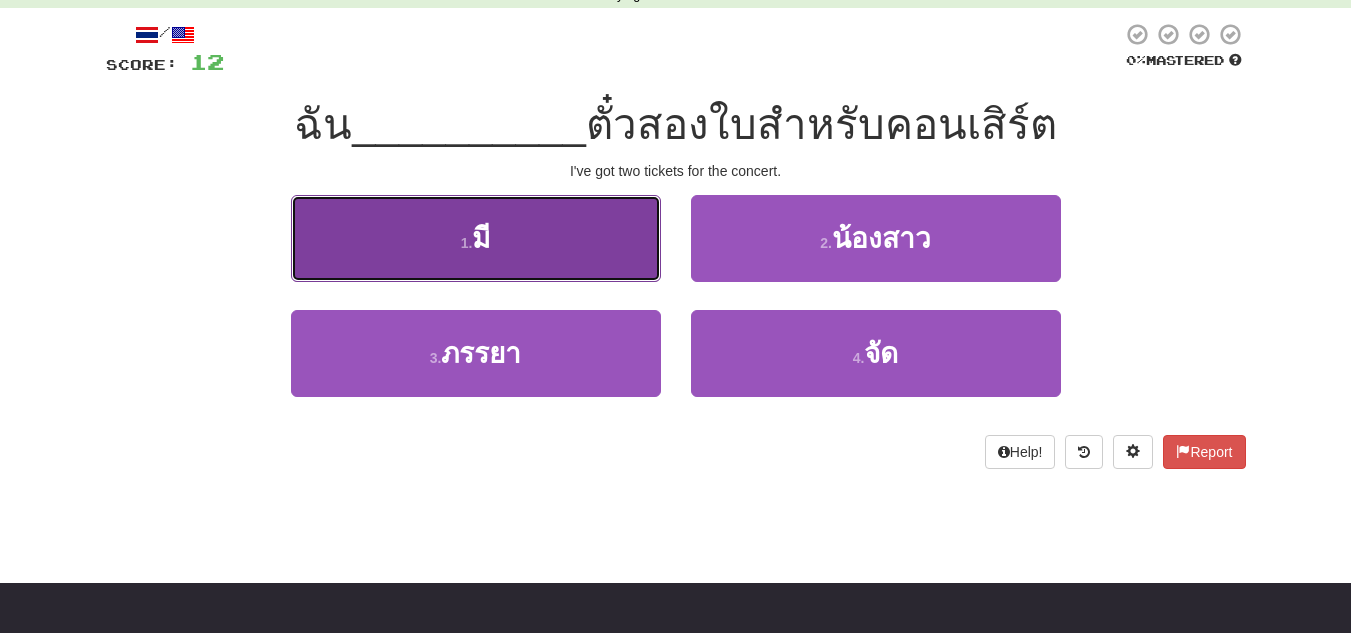 click on "1 .  มี" at bounding box center [476, 238] 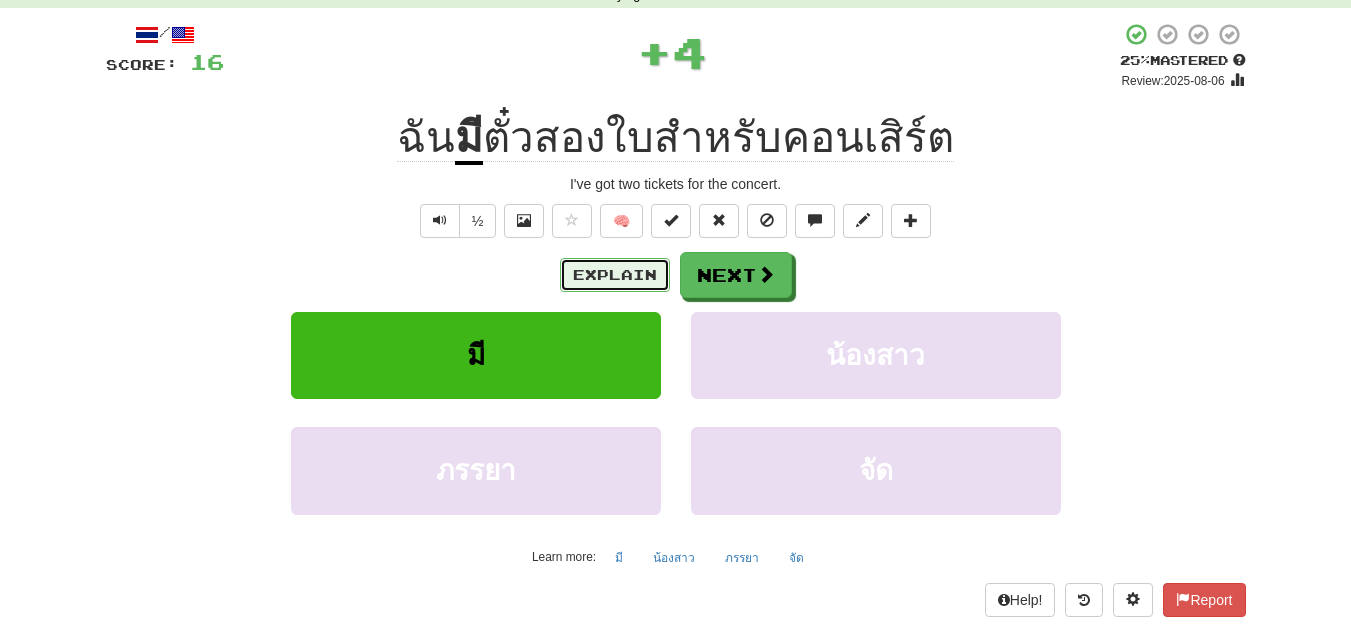 click on "Explain" at bounding box center (615, 275) 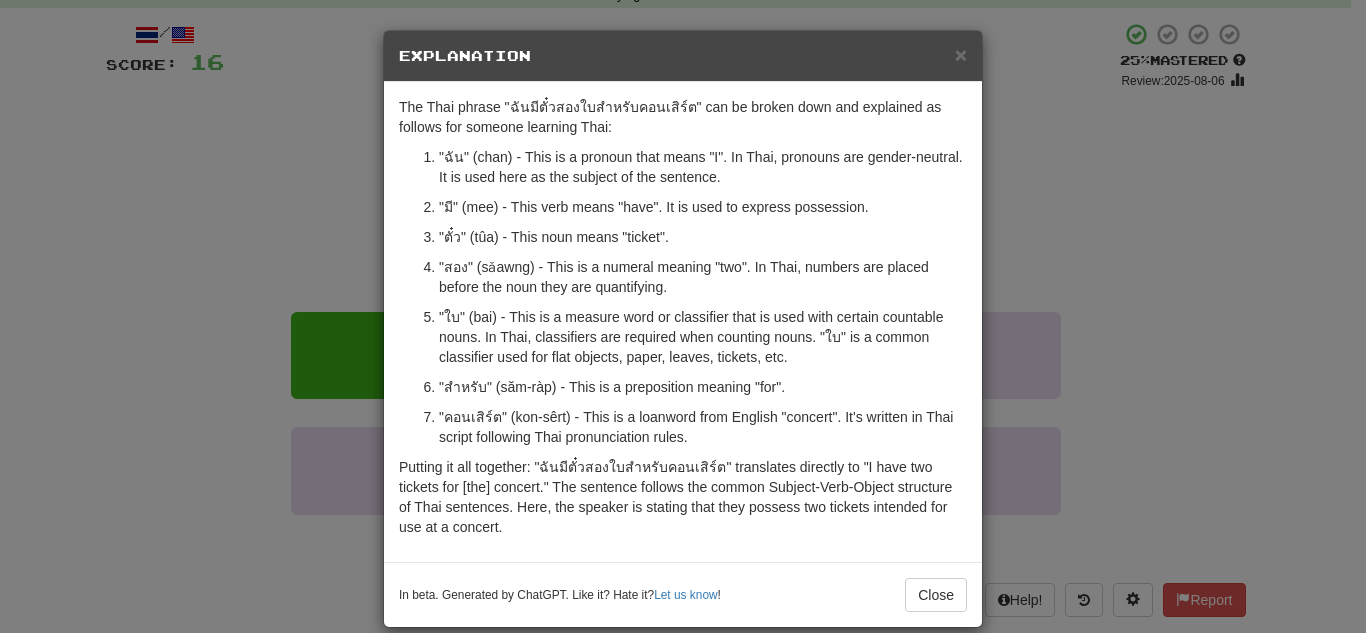 click on "× Explanation The Thai phrase "ฉันมีตั๋วสองใบสำหรับคอนเสิร์ต" can be broken down and explained as follows for someone learning Thai:
"ฉัน" (chan) - This is a pronoun that means "I". In Thai, pronouns are gender-neutral. It is used here as the subject of the sentence.
"มี" (mee) - This verb means "have". It is used to express possession.
"ตั๋ว" (tûa) - This noun means "ticket".
"สอง" (sǎawng) - This is a numeral meaning "two". In Thai, numbers are placed before the noun they are quantifying.
"ใบ" (bai) - This is a measure word or classifier that is used with certain countable nouns. In Thai, classifiers are required when counting nouns. "ใบ" is a common classifier used for flat objects, paper, leaves, tickets, etc.
"สำหรับ" (săm-ràp) - This is a preposition meaning "for".
In beta. Generated by ChatGPT. Like it? Hate it?  Let us know ! Close" at bounding box center (683, 316) 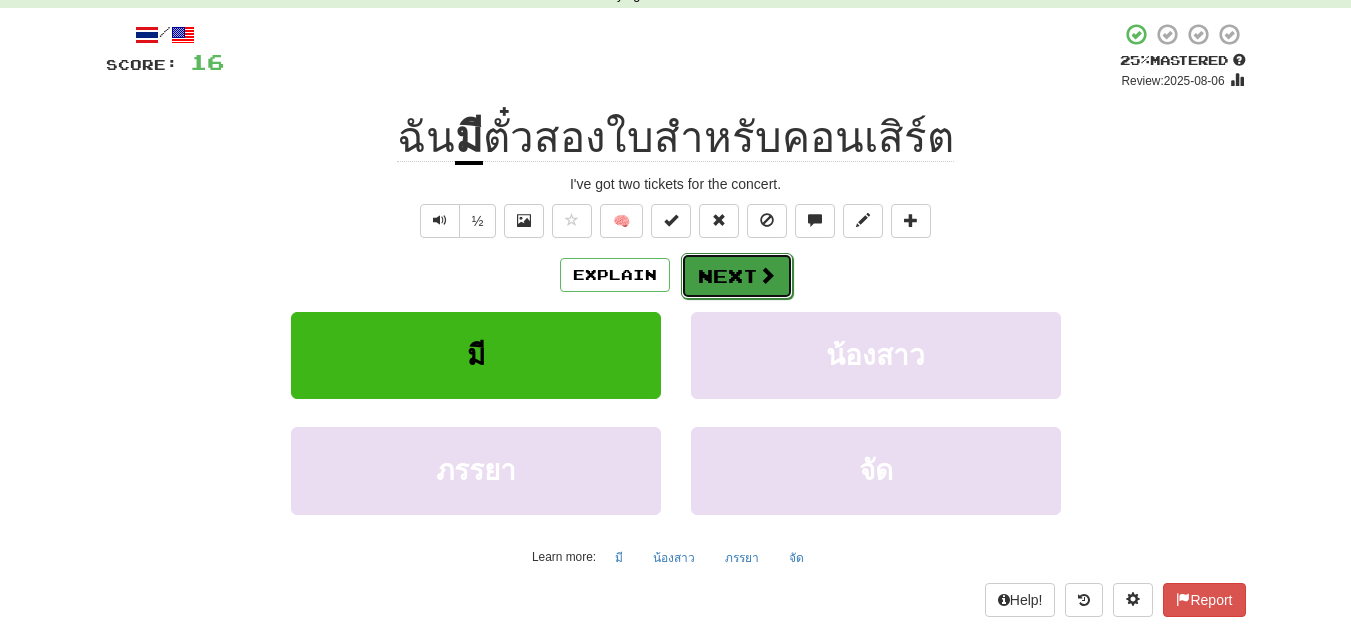 click on "Next" at bounding box center (737, 276) 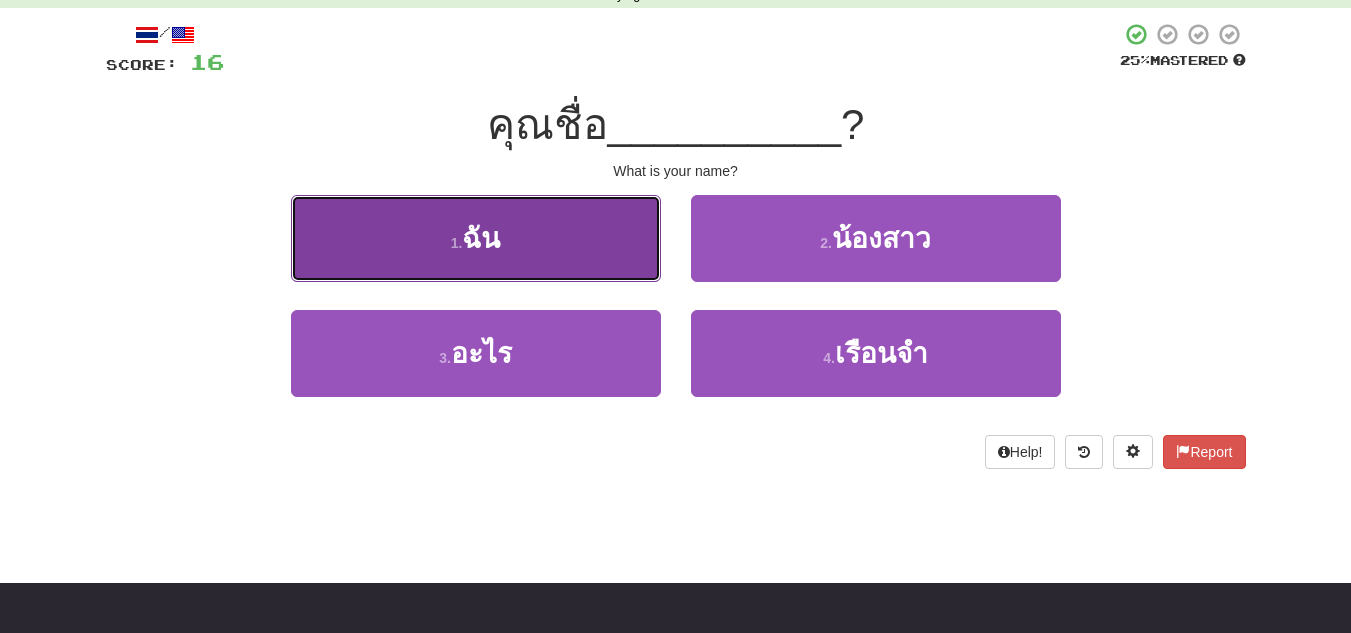 click on "1 .  ฉัน" at bounding box center [476, 238] 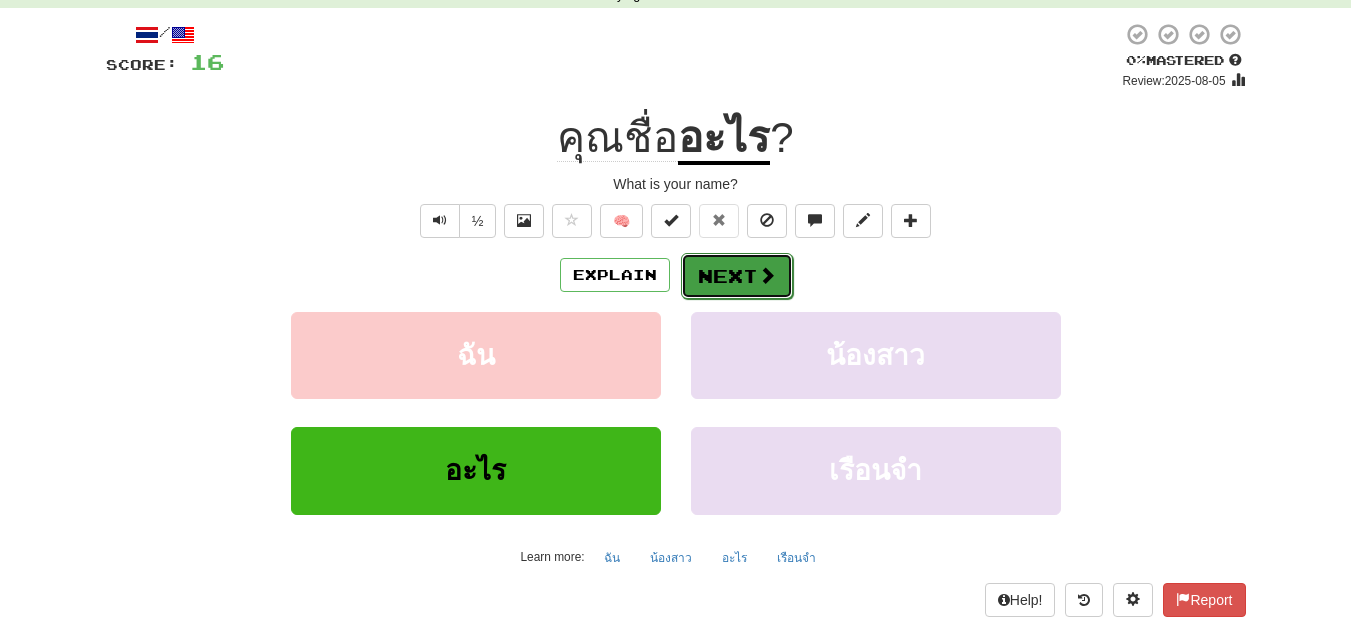 click on "Next" at bounding box center [737, 276] 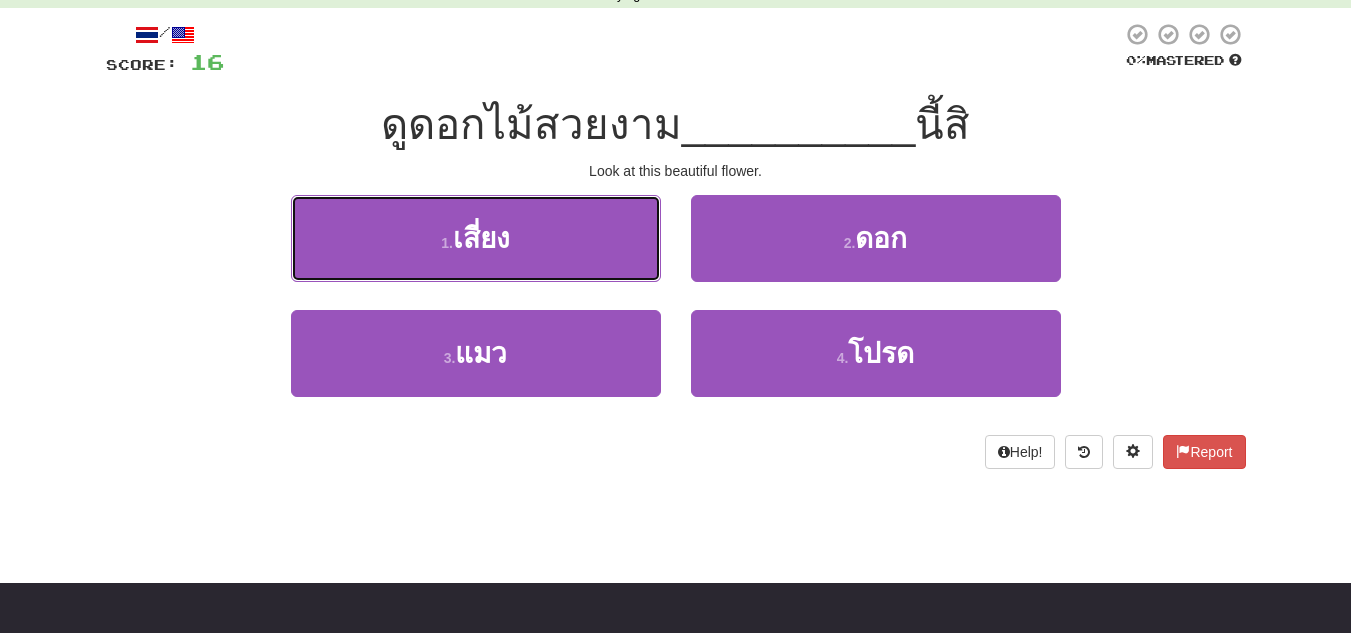 click on "เสี่ยง" at bounding box center [481, 238] 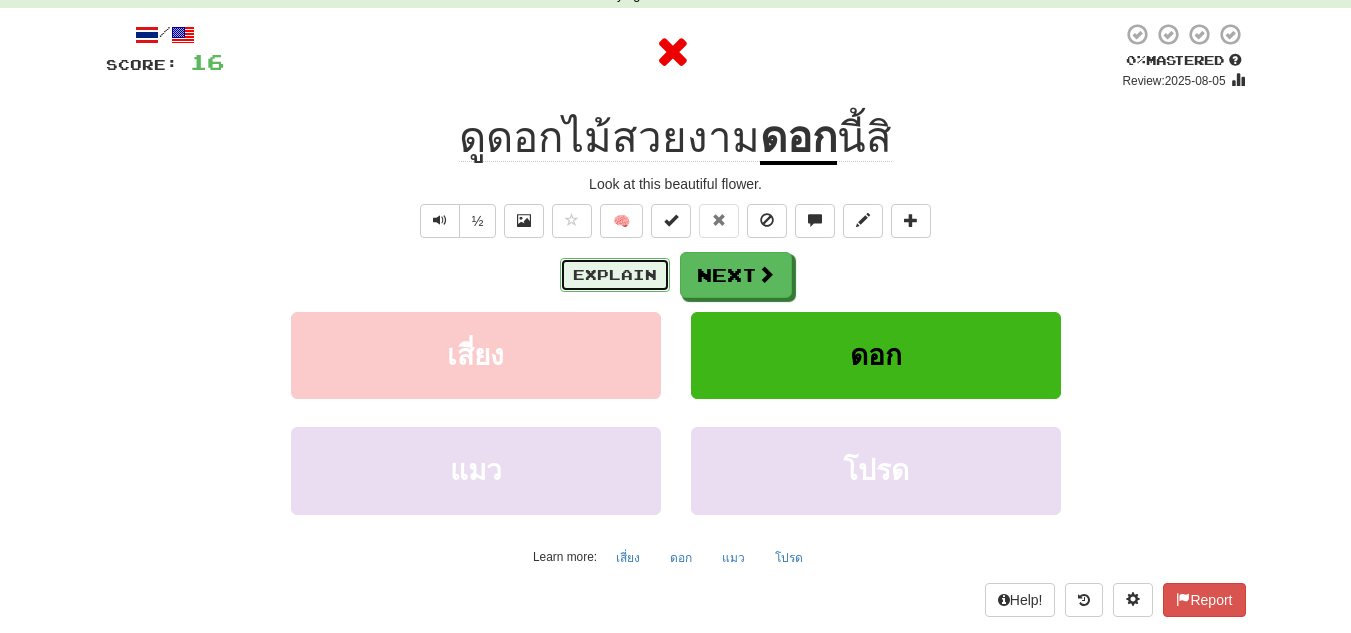click on "Explain" at bounding box center (615, 275) 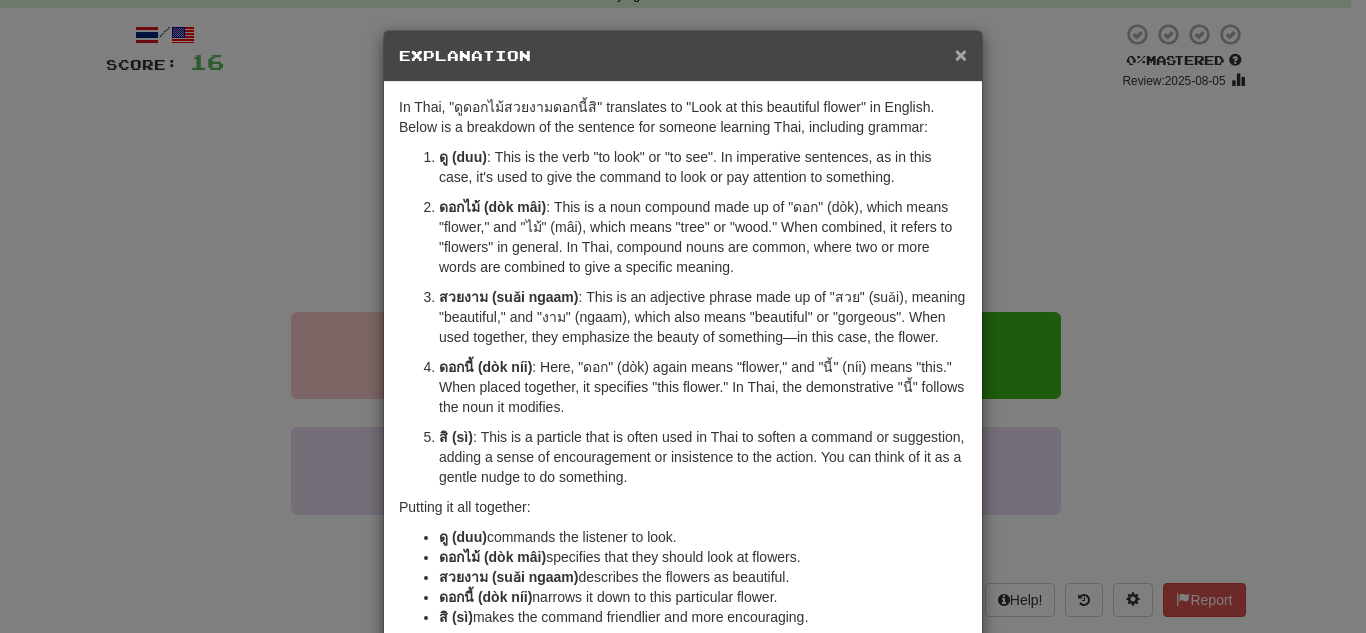 click on "×" at bounding box center (961, 54) 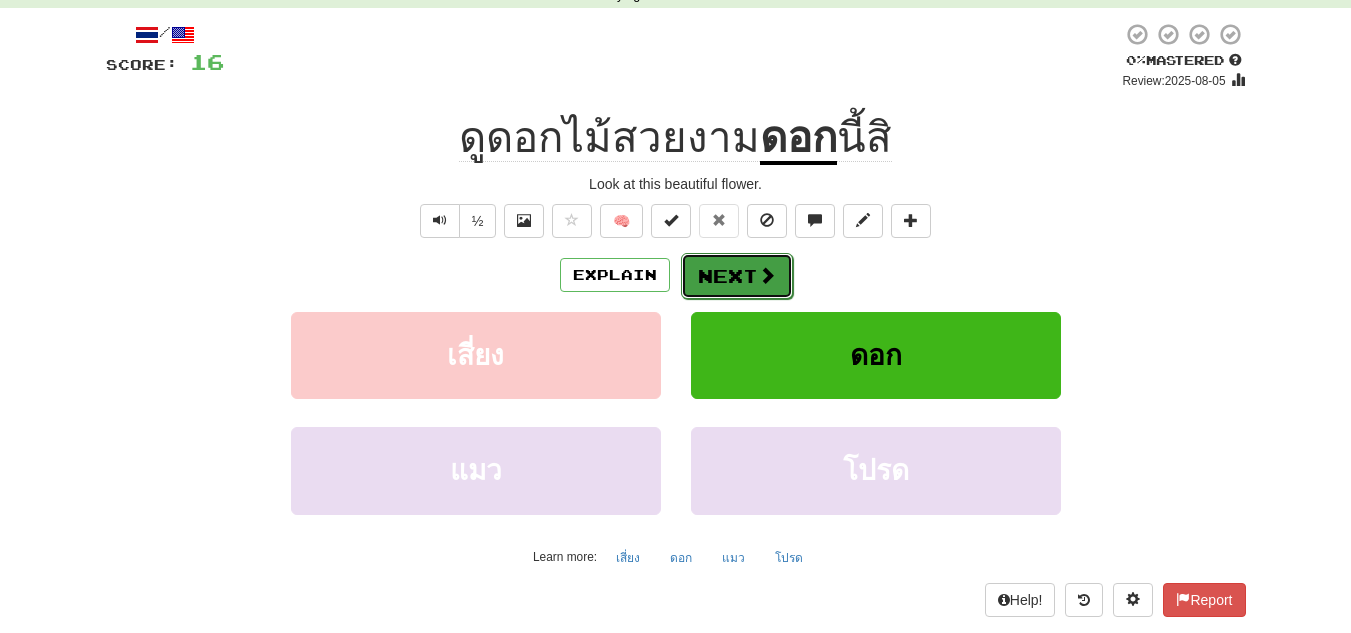 click at bounding box center [767, 275] 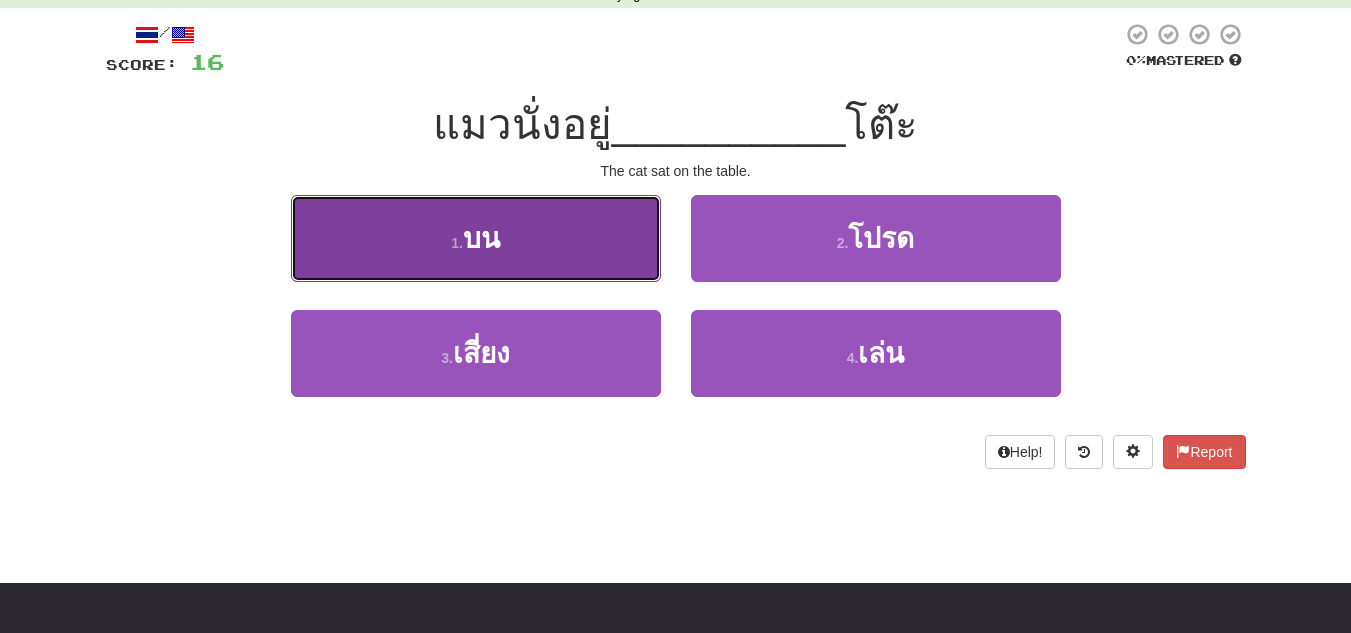 click on "1 .  บน" at bounding box center [476, 238] 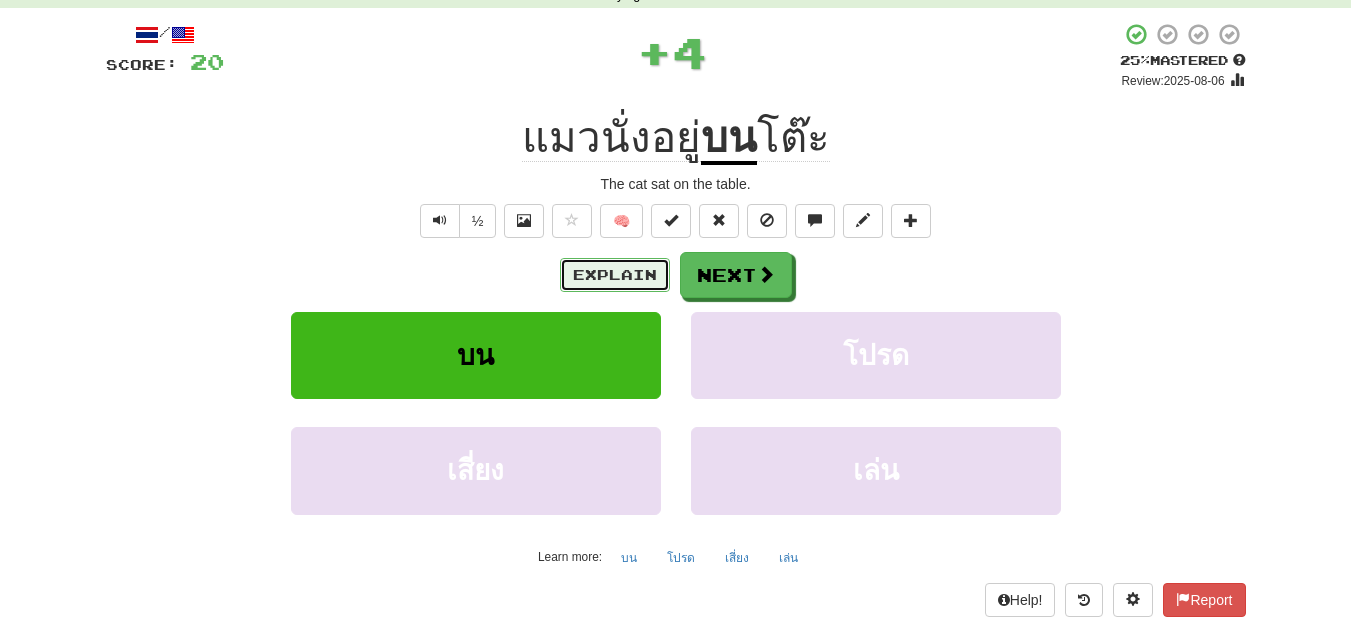 click on "Explain" at bounding box center (615, 275) 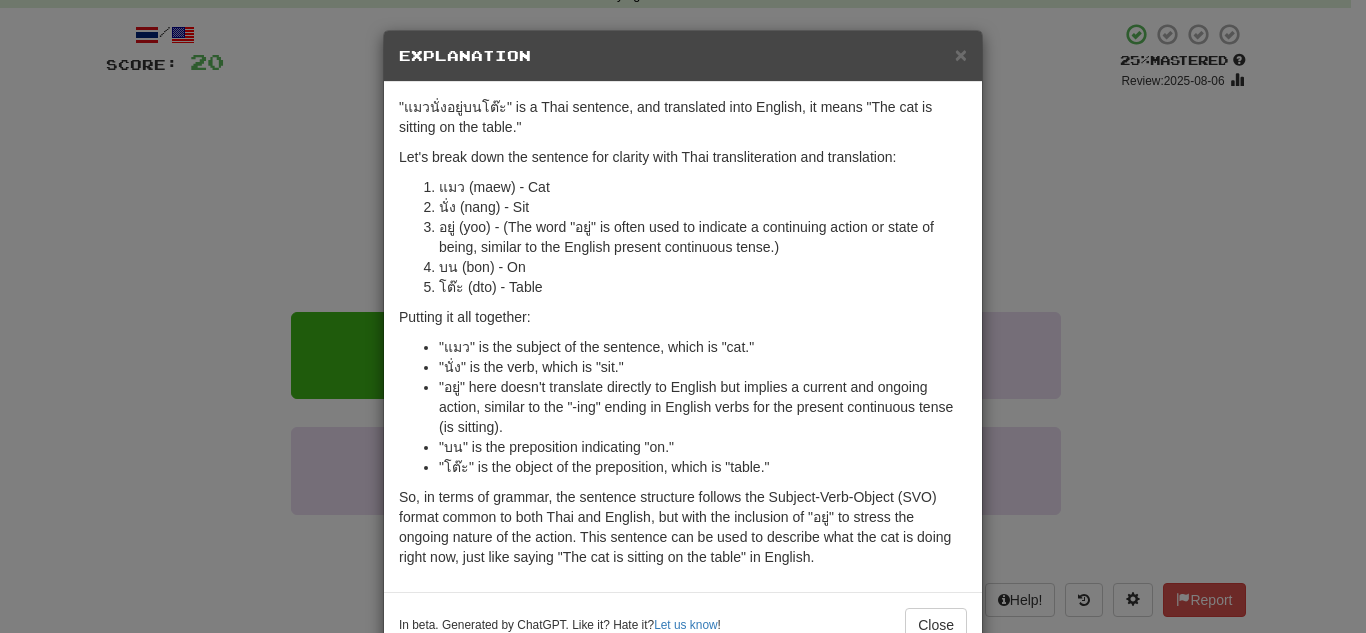 click on "× Explanation "แมวนั่งอยู่บนโต๊ะ" is a Thai sentence, and translated into English, it means "The cat is sitting on the table."
Let's break down the sentence for clarity with Thai transliteration and translation:
แมว (maew) - Cat
นั่ง (nang) - Sit
อยู่ (yoo) - (The word "อยู่" is often used to indicate a continuing action or state of being, similar to the English present continuous tense.)
บน (bon) - On
โต๊ะ (dto) - Table
Putting it all together:
"แมว" is the subject of the sentence, which is "cat."
"นั่ง" is the verb, which is "sit."
"อยู่" here doesn't translate directly to English but implies a current and ongoing action, similar to the "-ing" ending in English verbs for the present continuous tense (is sitting).
"บน" is the preposition indicating "on."
"โต๊ะ" is the object of the preposition, which is "table."
In beta. Generated by ChatGPT. Like it? Hate it?  !" at bounding box center [683, 316] 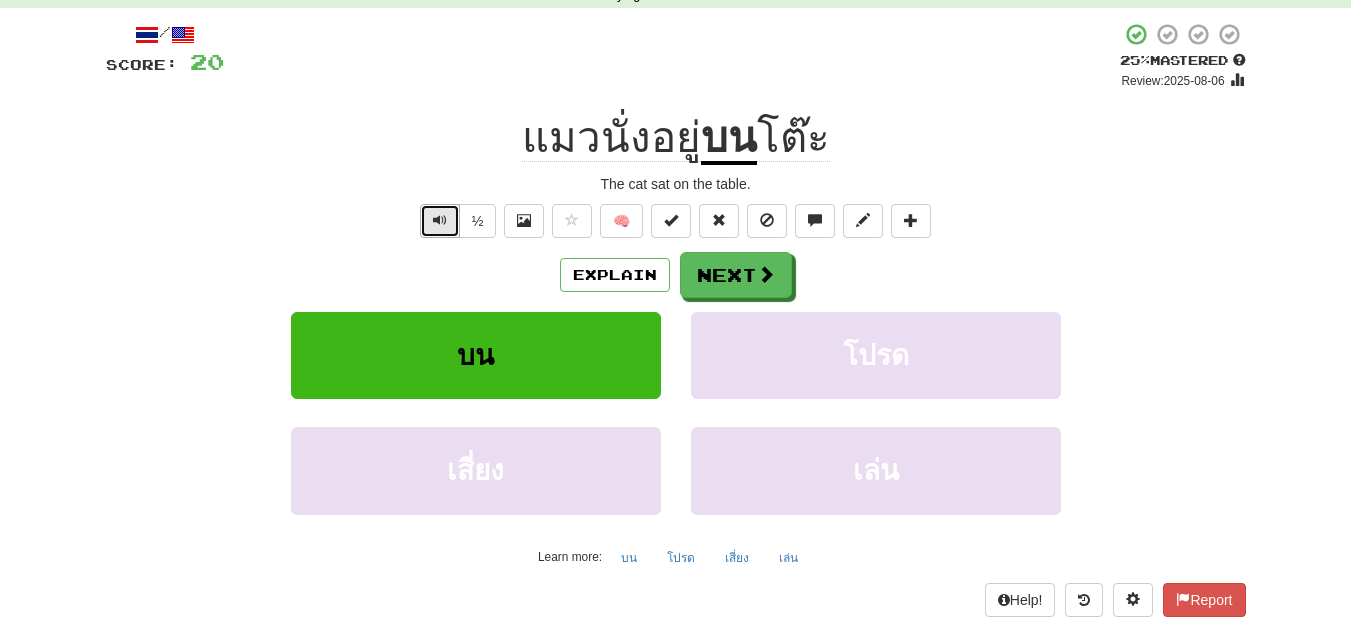 click at bounding box center [440, 220] 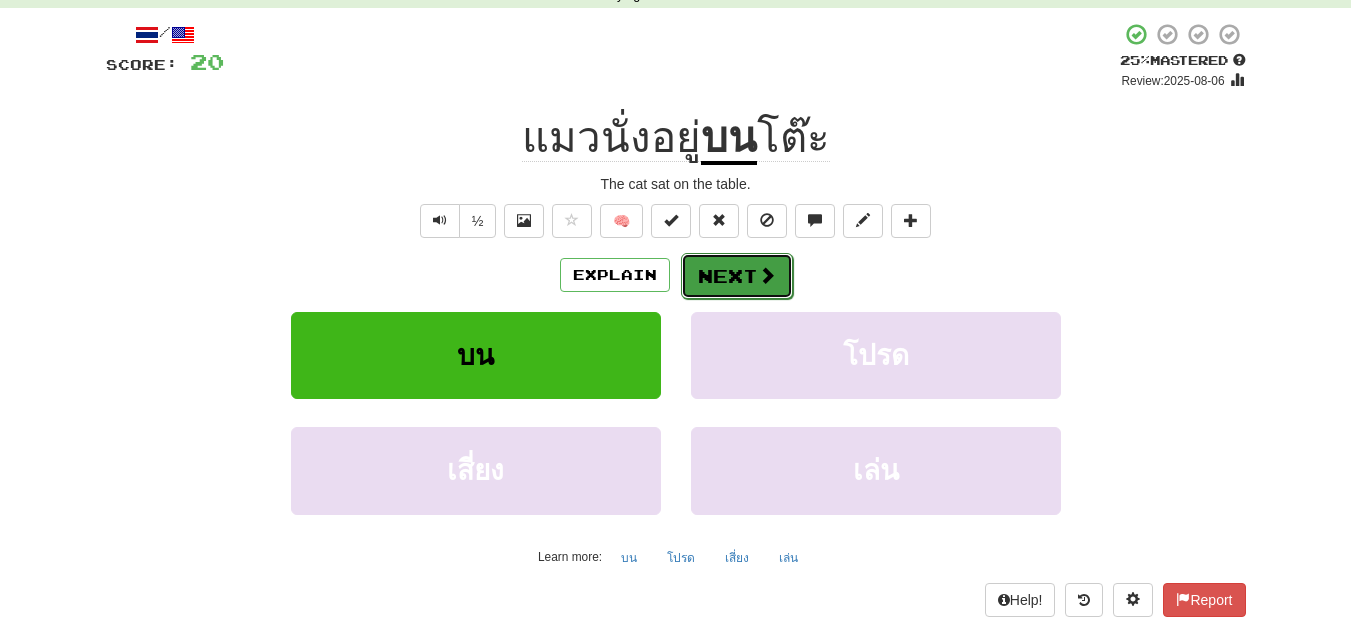 click on "Next" at bounding box center (737, 276) 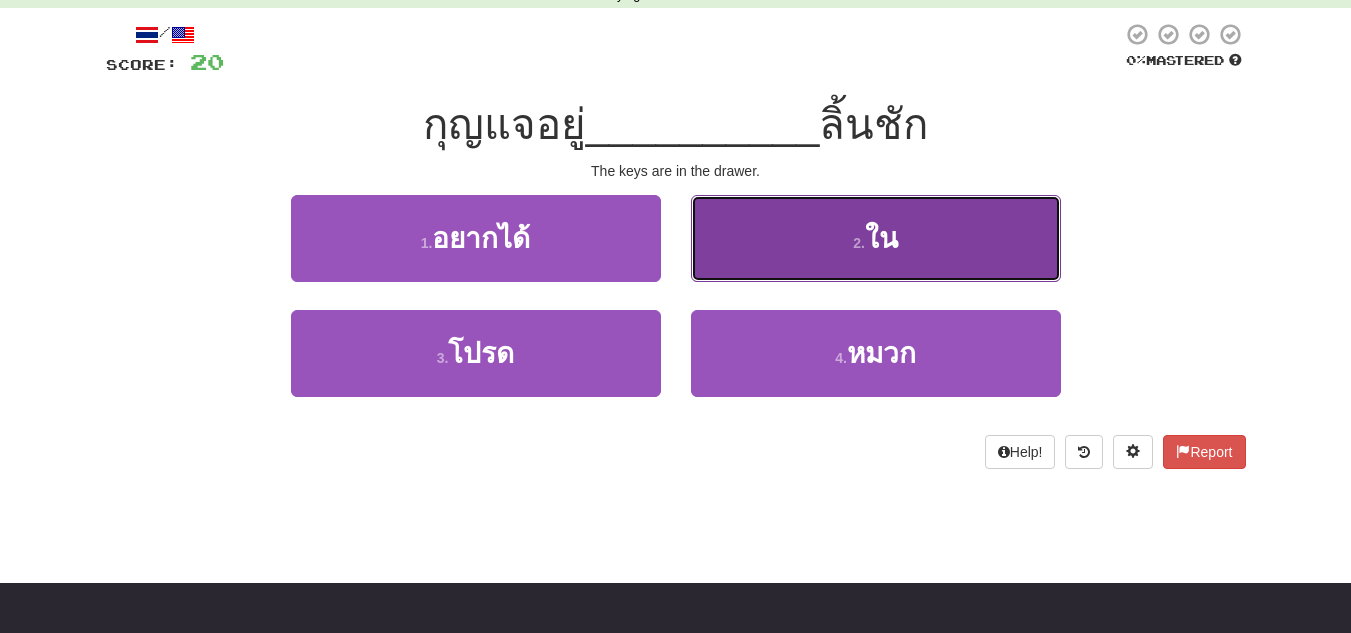 click on "2 .  ใน" at bounding box center [876, 238] 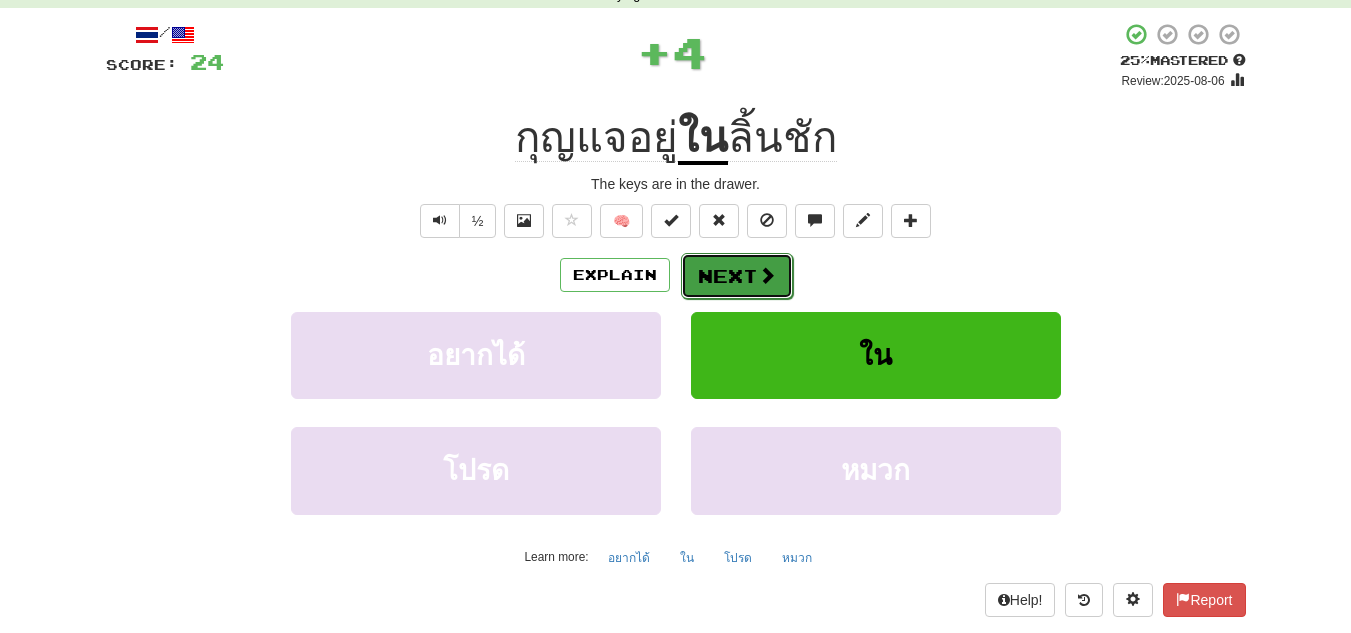 click on "Next" at bounding box center [737, 276] 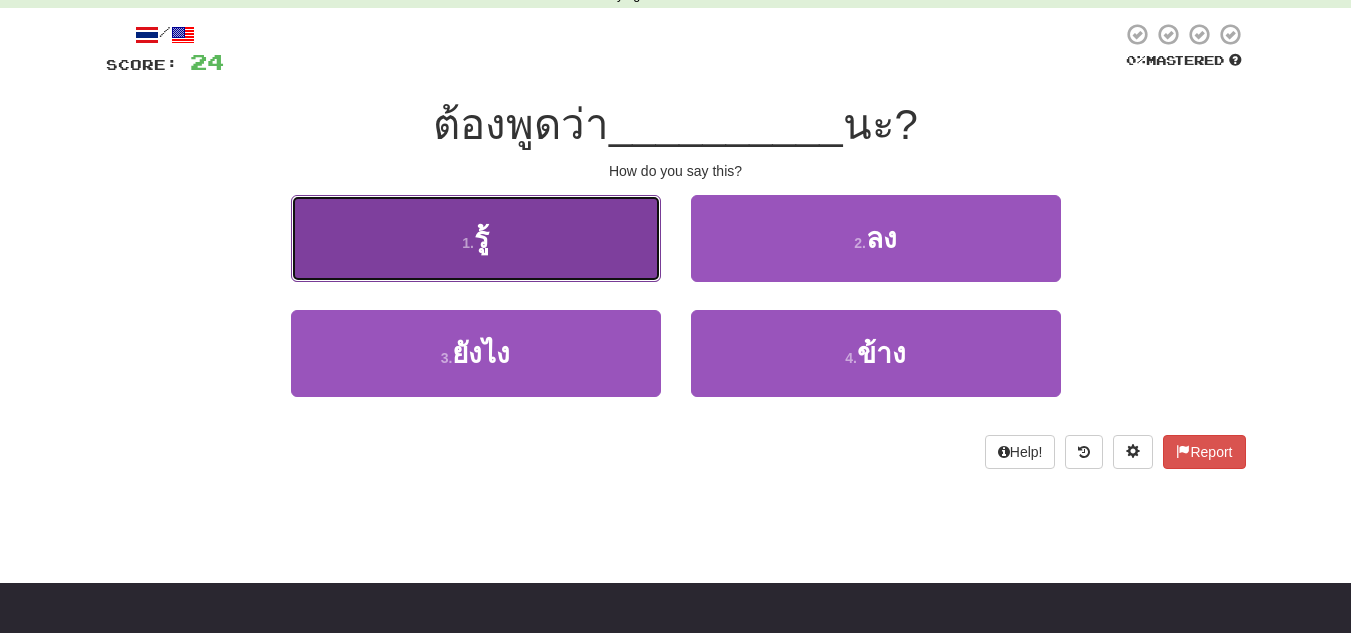 click on "1 .  รู้" at bounding box center [476, 238] 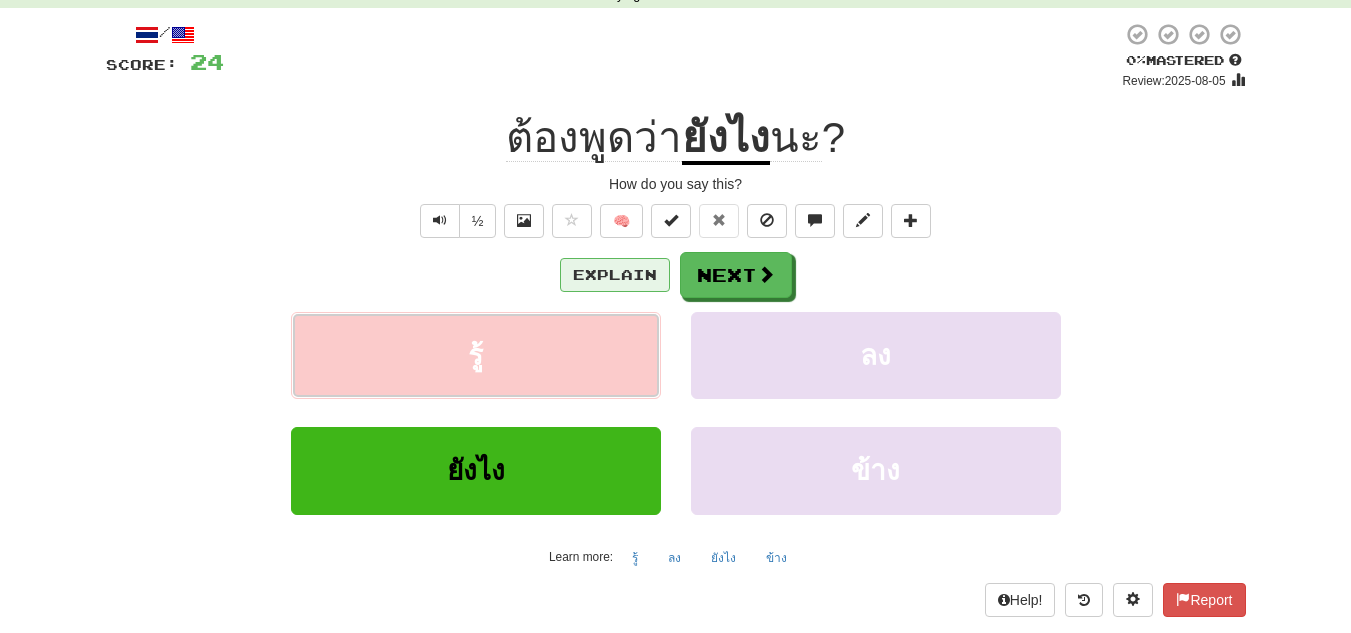 type 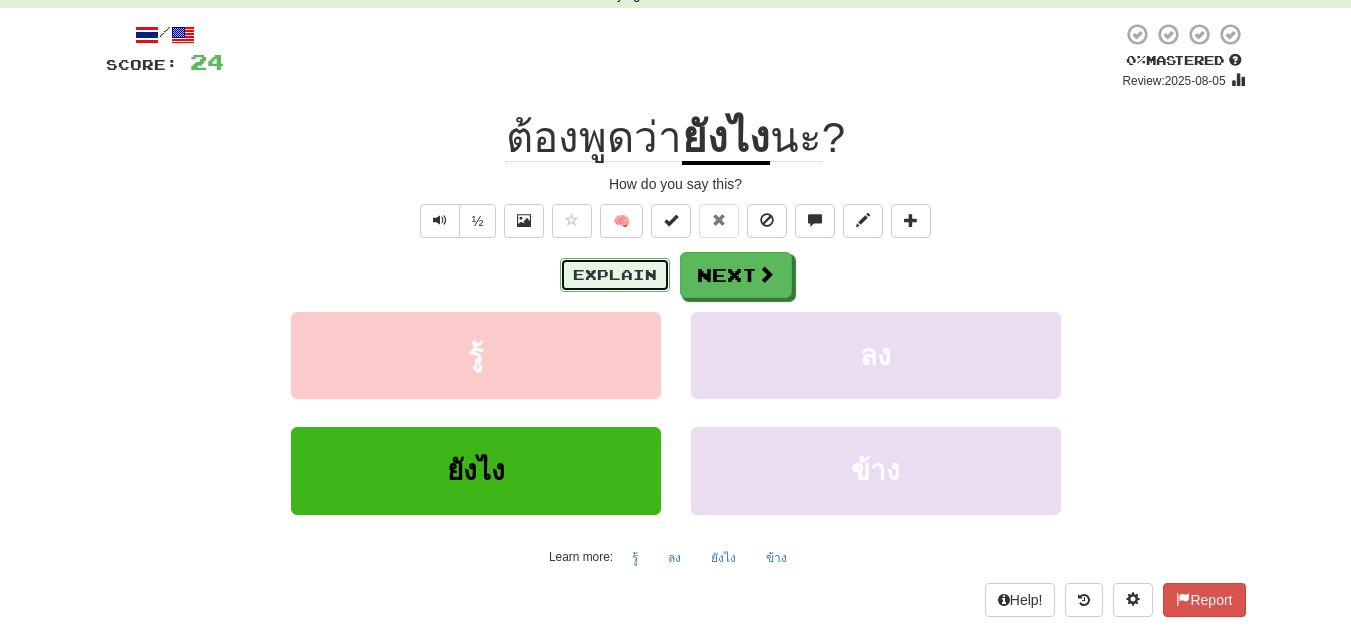 click on "Explain" at bounding box center (615, 275) 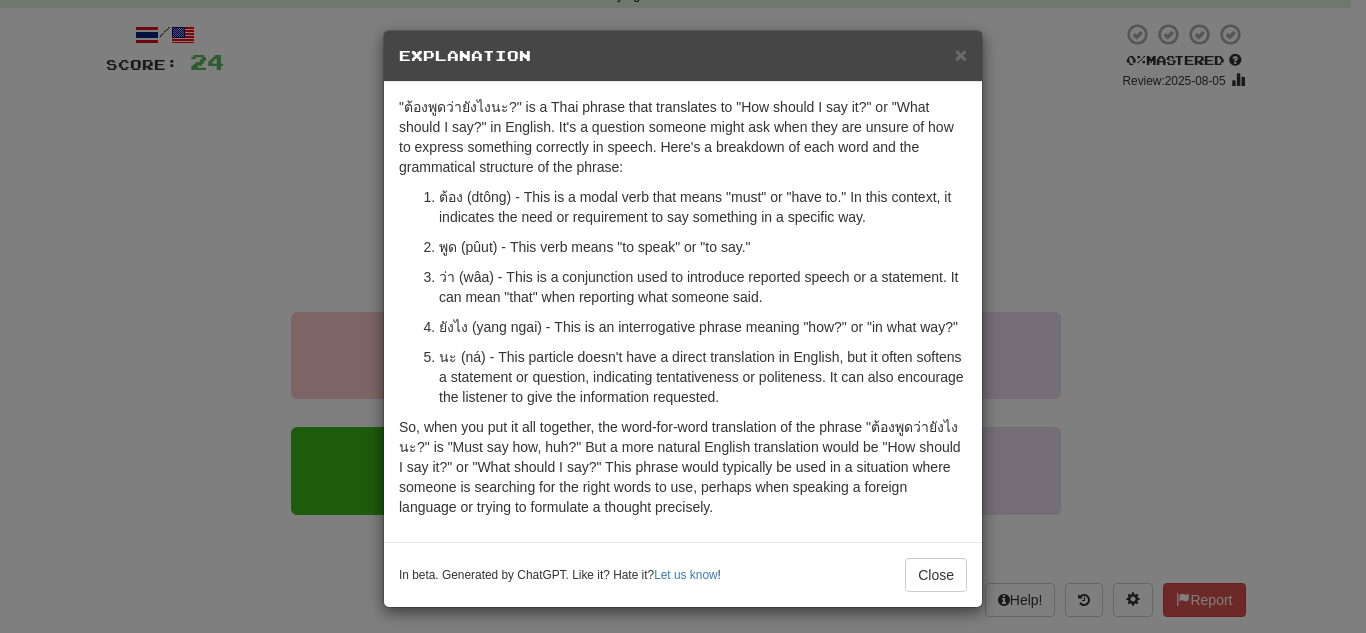 click on "× Explanation "ต้องพูดว่ายังไงนะ?" is a Thai phrase that translates to "How should I say it?" or "What should I say?" in English. It's a question someone might ask when they are unsure of how to express something correctly in speech. Here's a breakdown of each word and the grammatical structure of the phrase:
ต้อง (dtông) - This is a modal verb that means "must" or "have to." In this context, it indicates the need or requirement to say something in a specific way.
พูด (pûut) - This verb means "to speak" or "to say."
ว่า (wâa) - This is a conjunction used to introduce reported speech or a statement. It can mean "that" when reporting what someone said.
ยังไง (yang ngai) - This is an interrogative phrase meaning "how?" or "in what way?"
In beta. Generated by ChatGPT. Like it? Hate it?  Let us know ! Close" at bounding box center [683, 316] 